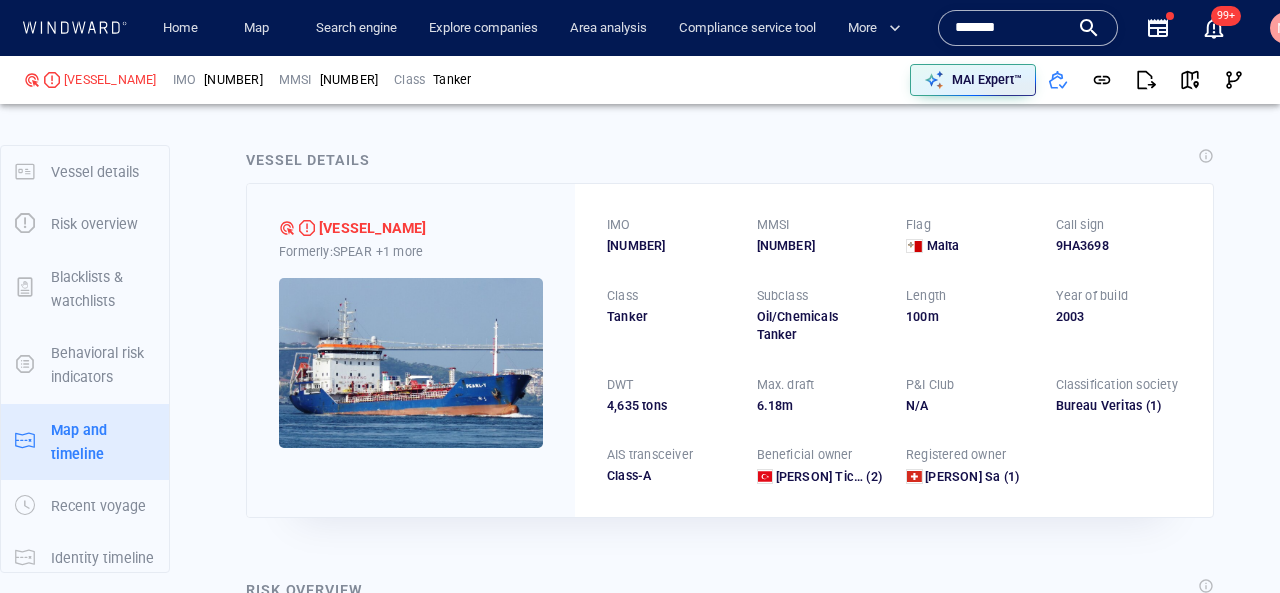 scroll, scrollTop: 0, scrollLeft: 0, axis: both 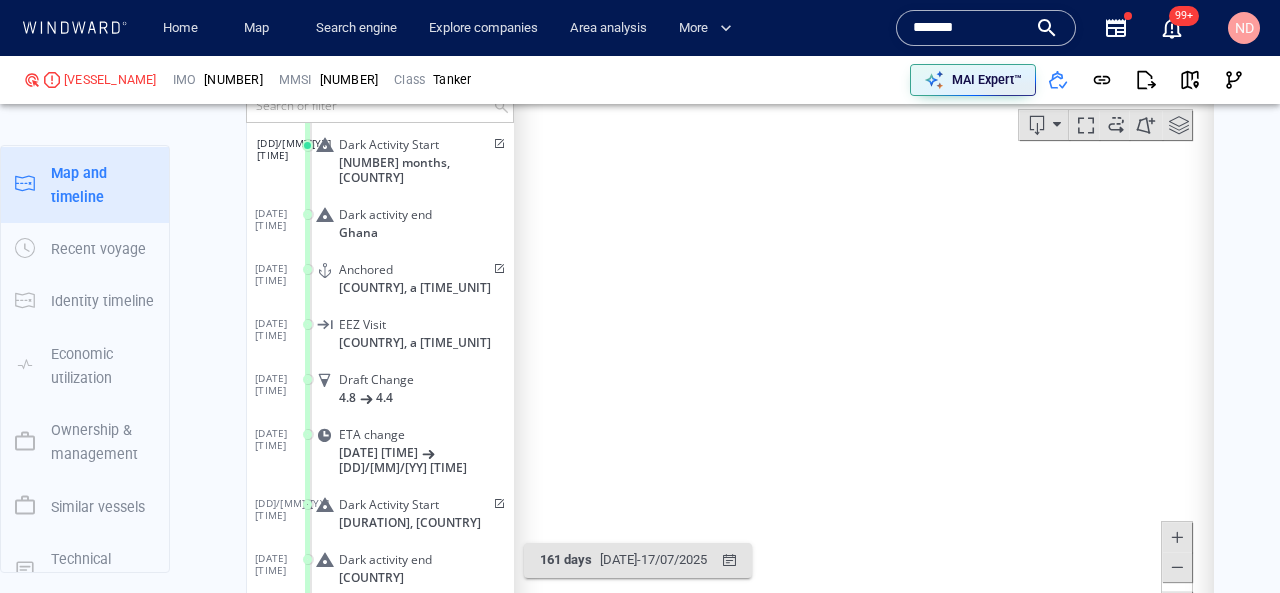click on "Search engine" at bounding box center (356, 28) 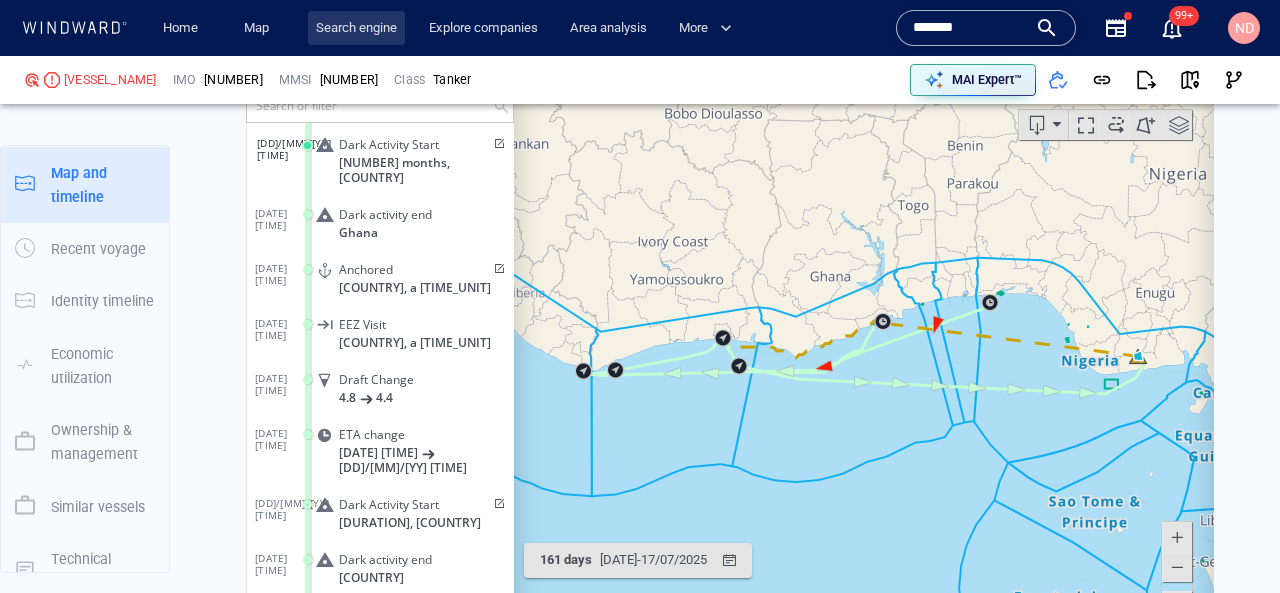 click on "Search engine" at bounding box center (356, 28) 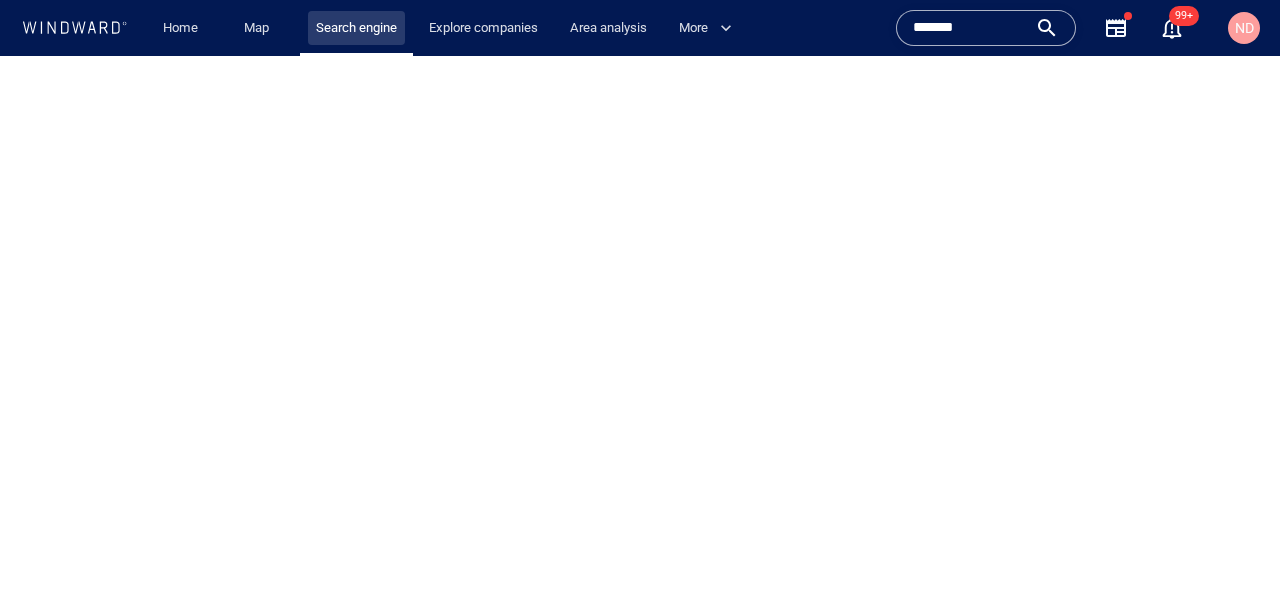 scroll, scrollTop: 0, scrollLeft: 0, axis: both 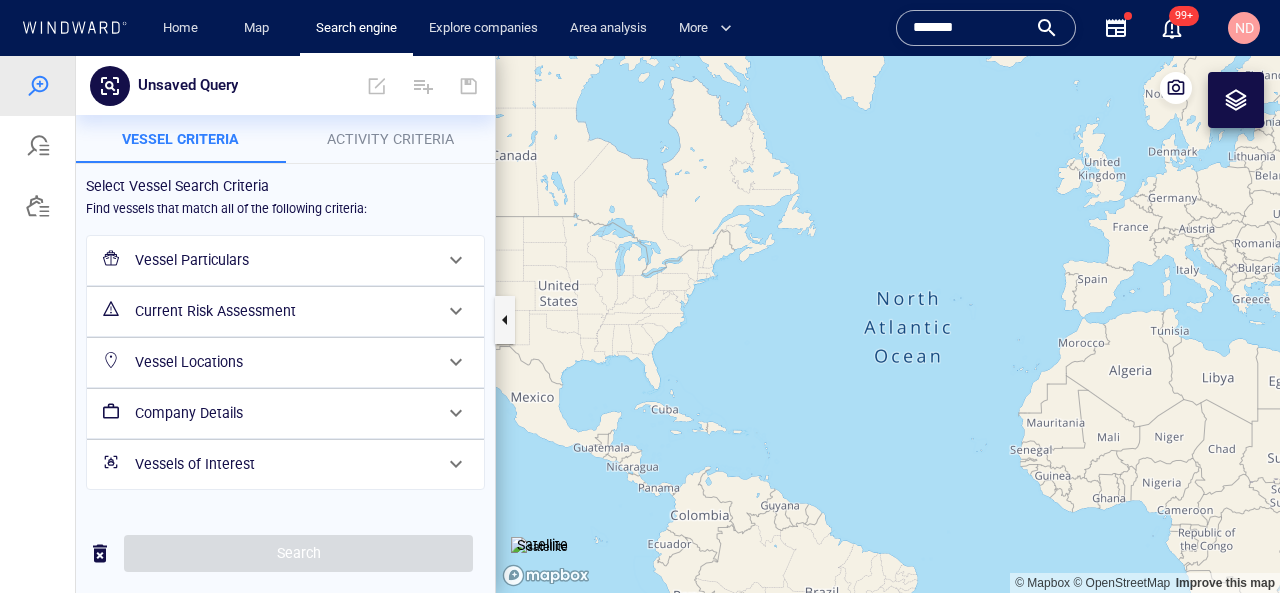 click on "Activity Criteria" at bounding box center [390, 139] 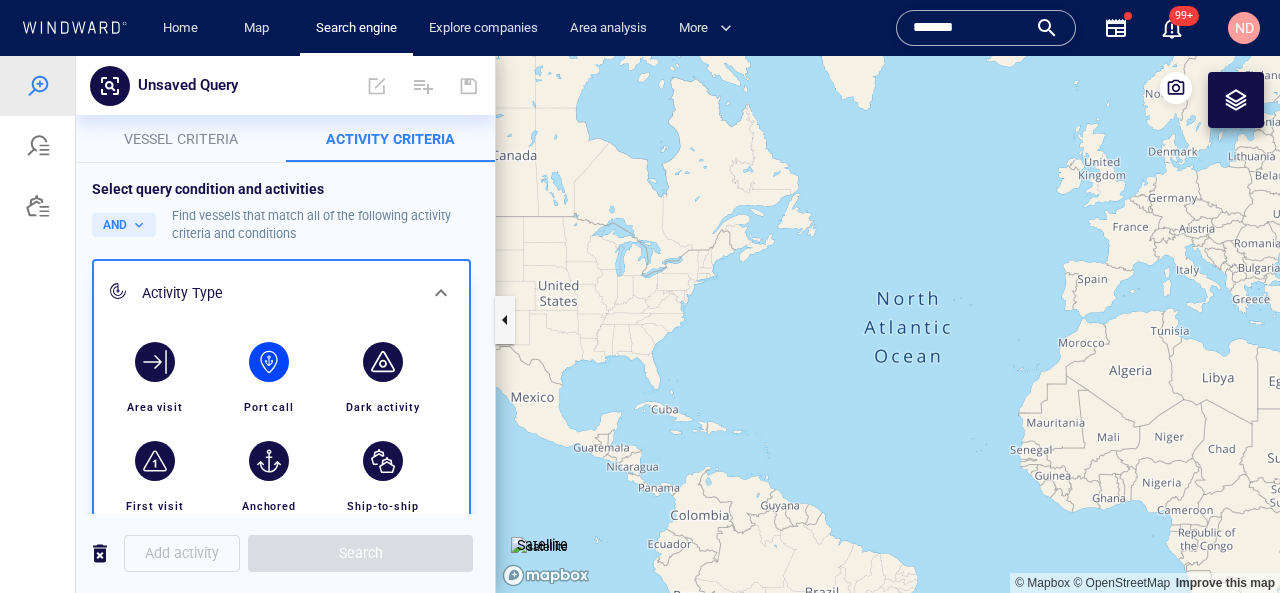 click at bounding box center (269, 362) 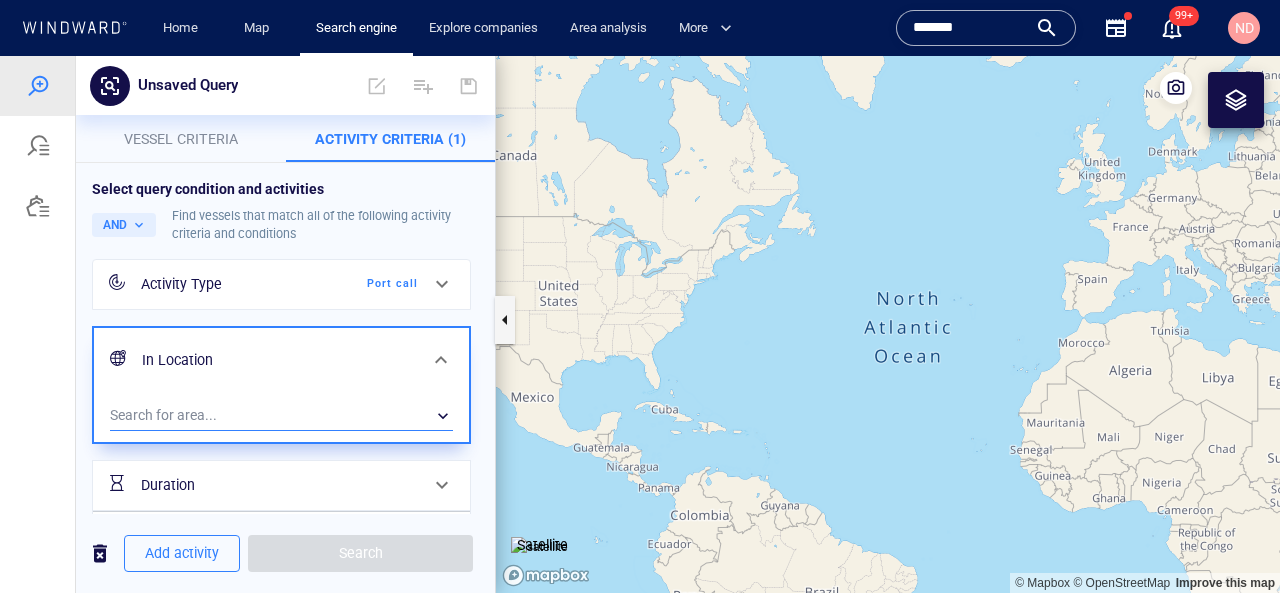 click on "​" at bounding box center (281, 416) 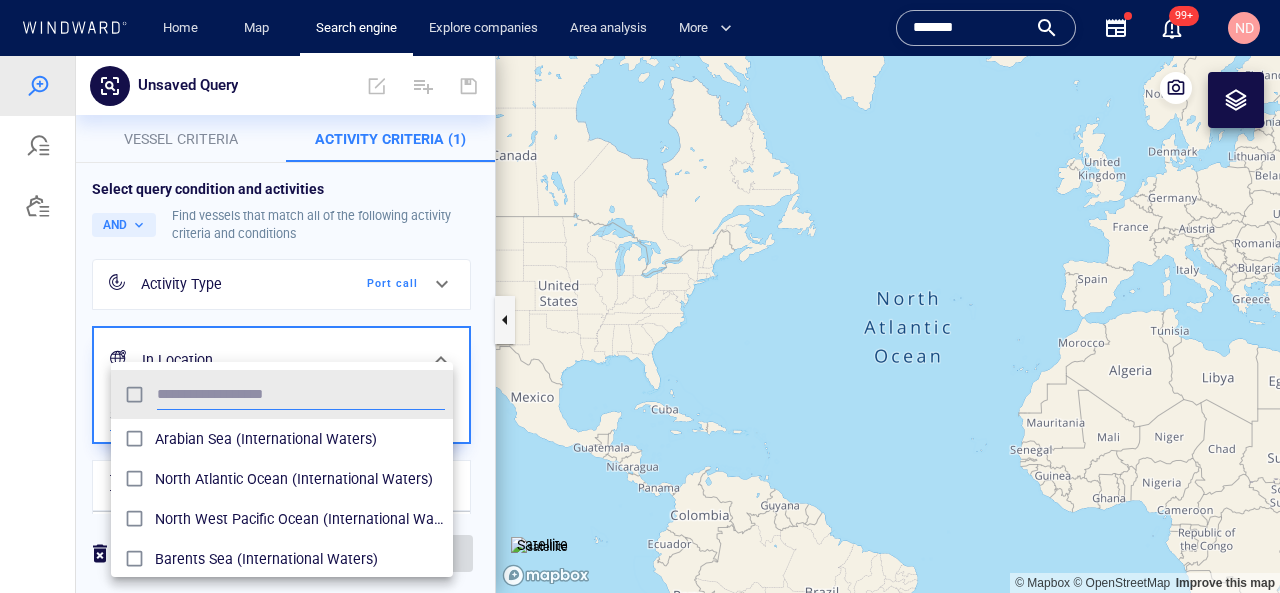 scroll, scrollTop: 0, scrollLeft: 1, axis: horizontal 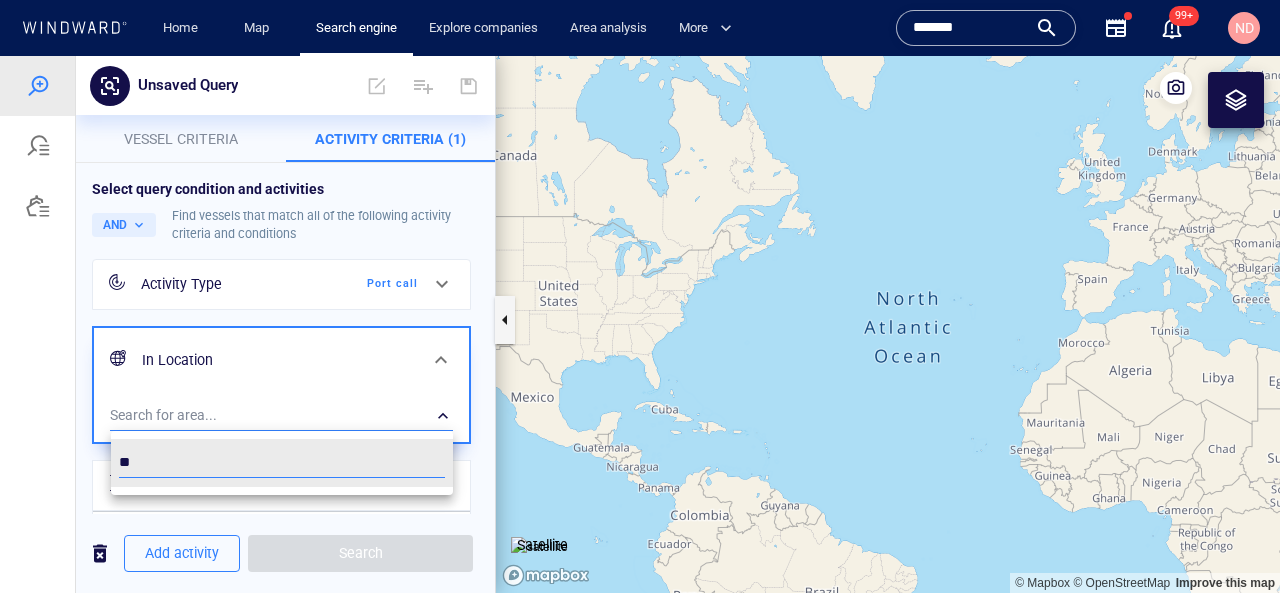 type on "*" 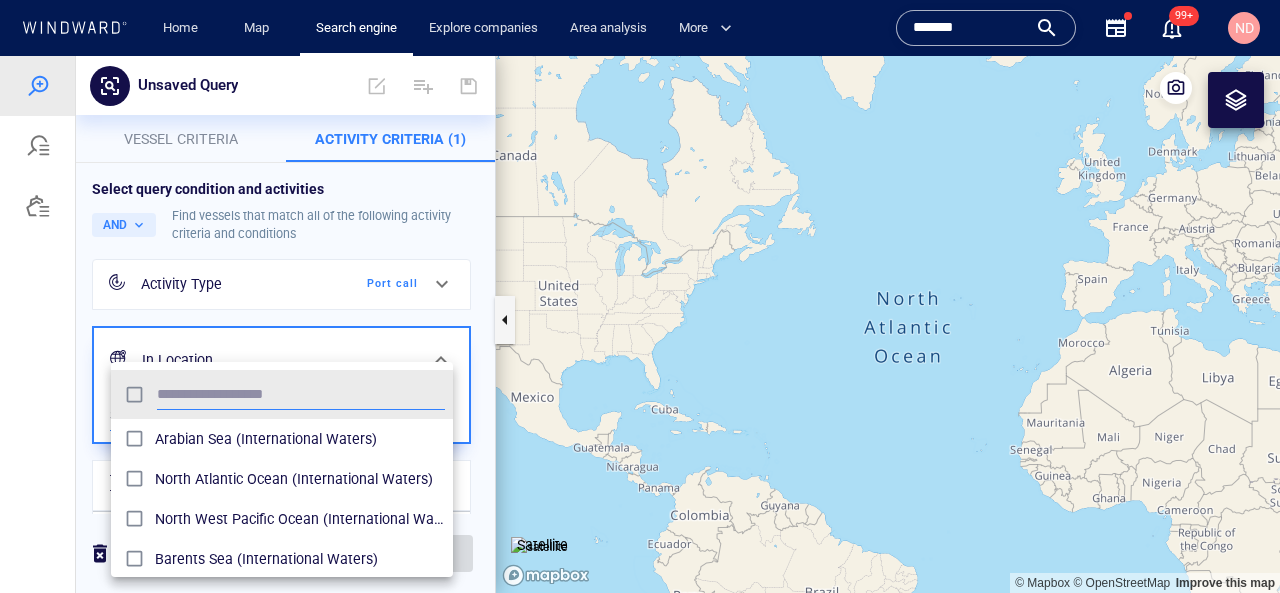 scroll, scrollTop: 0, scrollLeft: 1, axis: horizontal 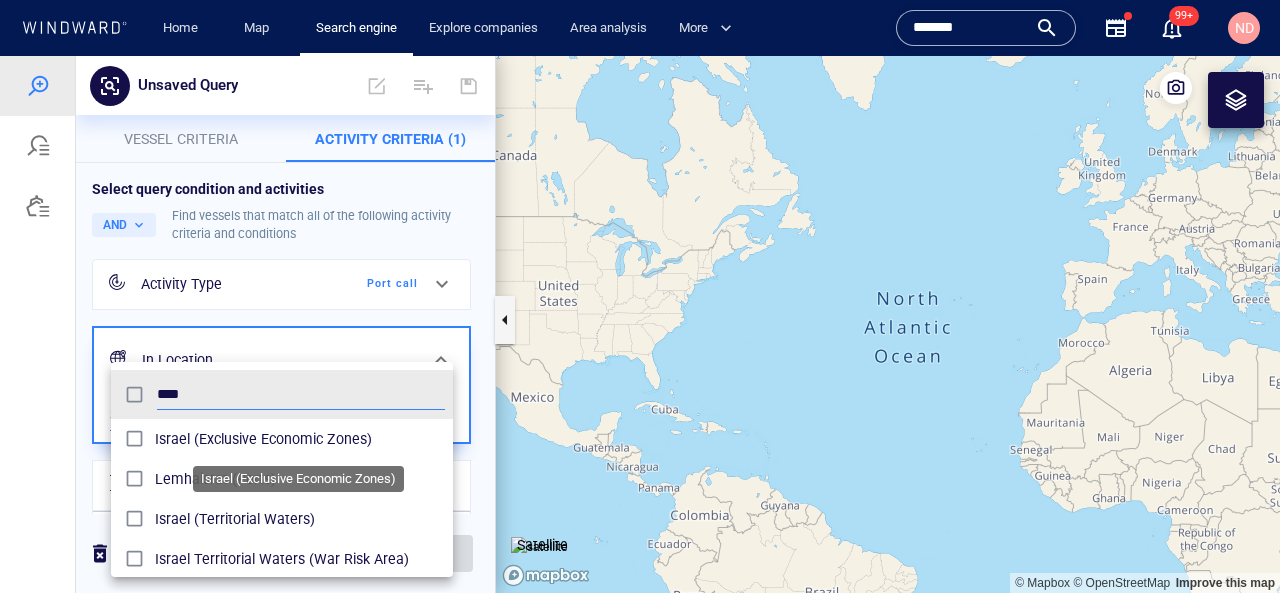 type on "****" 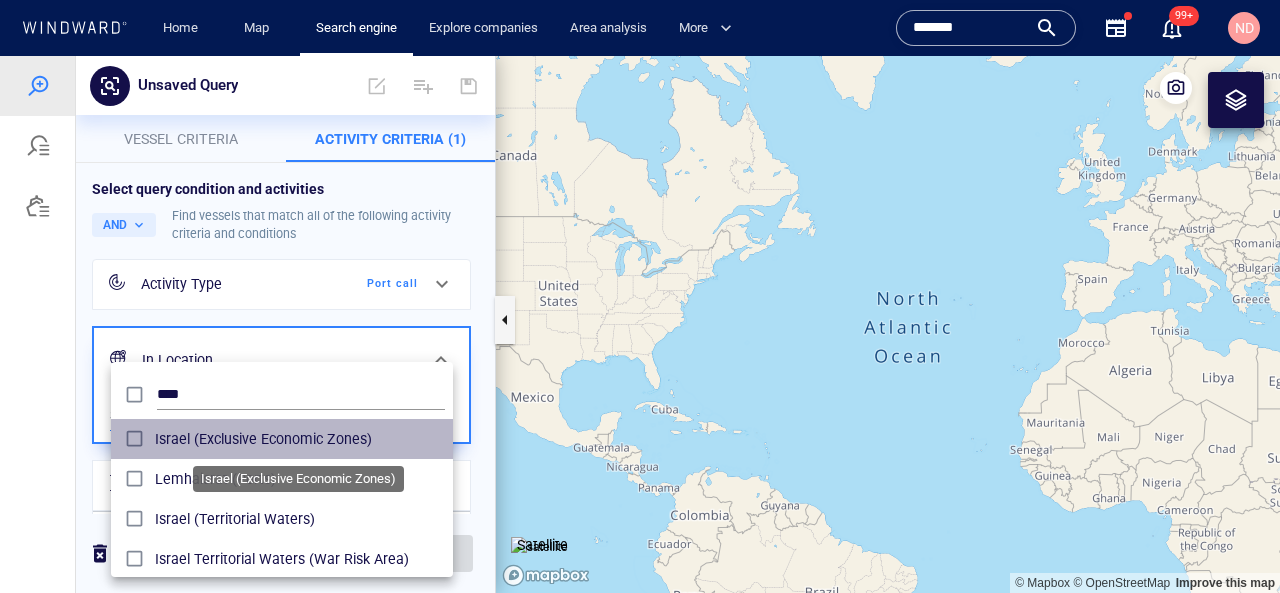 click on "Israel (Exclusive Economic Zones)" at bounding box center (300, 439) 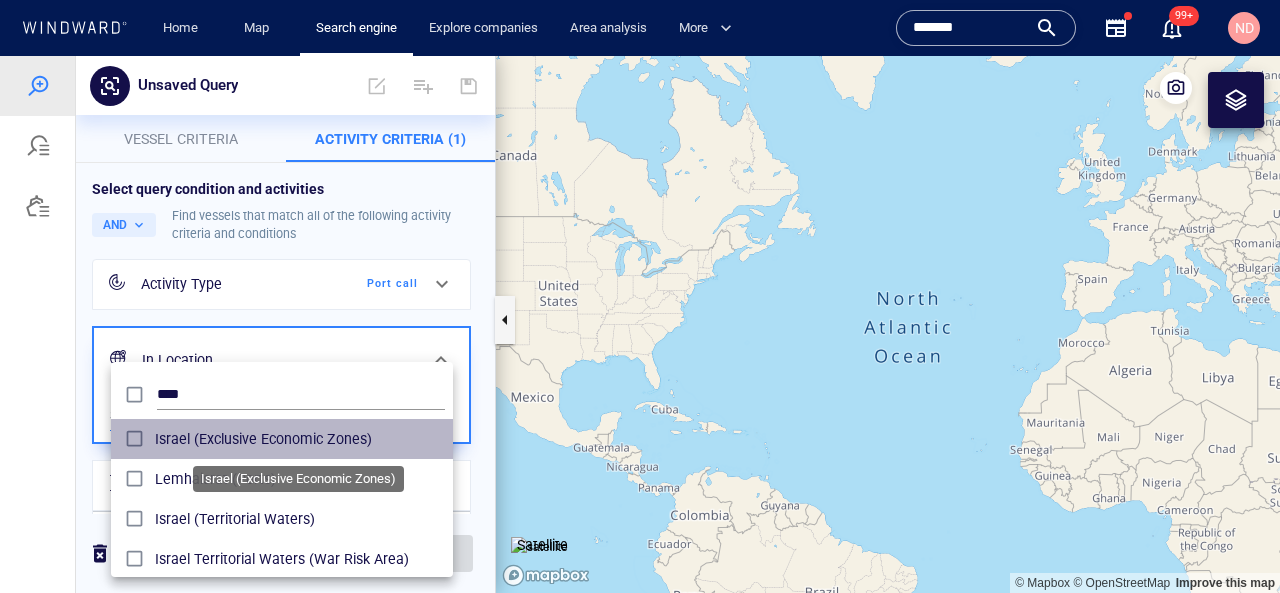 click on "Israel (Exclusive Economic Zones)" at bounding box center [300, 439] 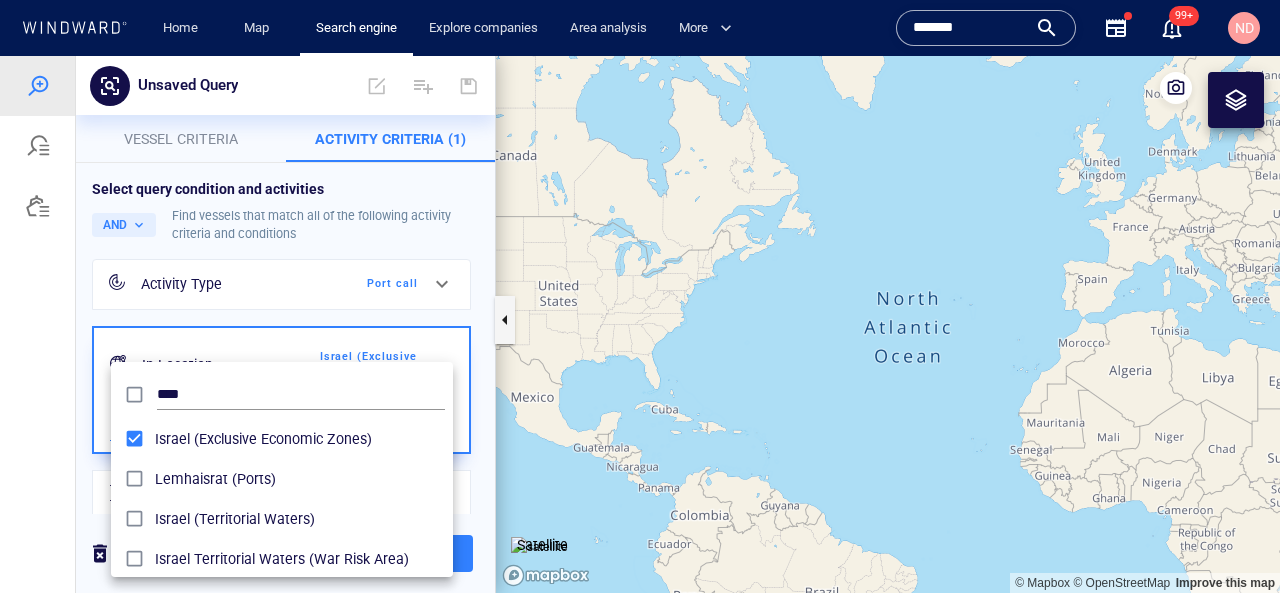 click at bounding box center (640, 324) 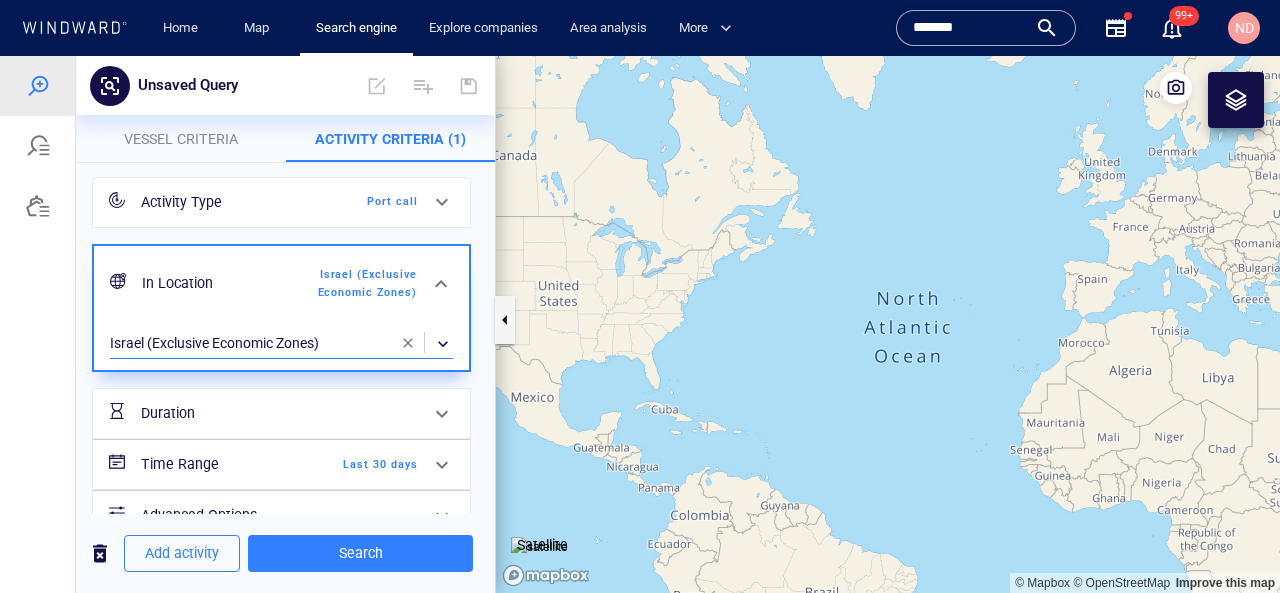 scroll, scrollTop: 126, scrollLeft: 0, axis: vertical 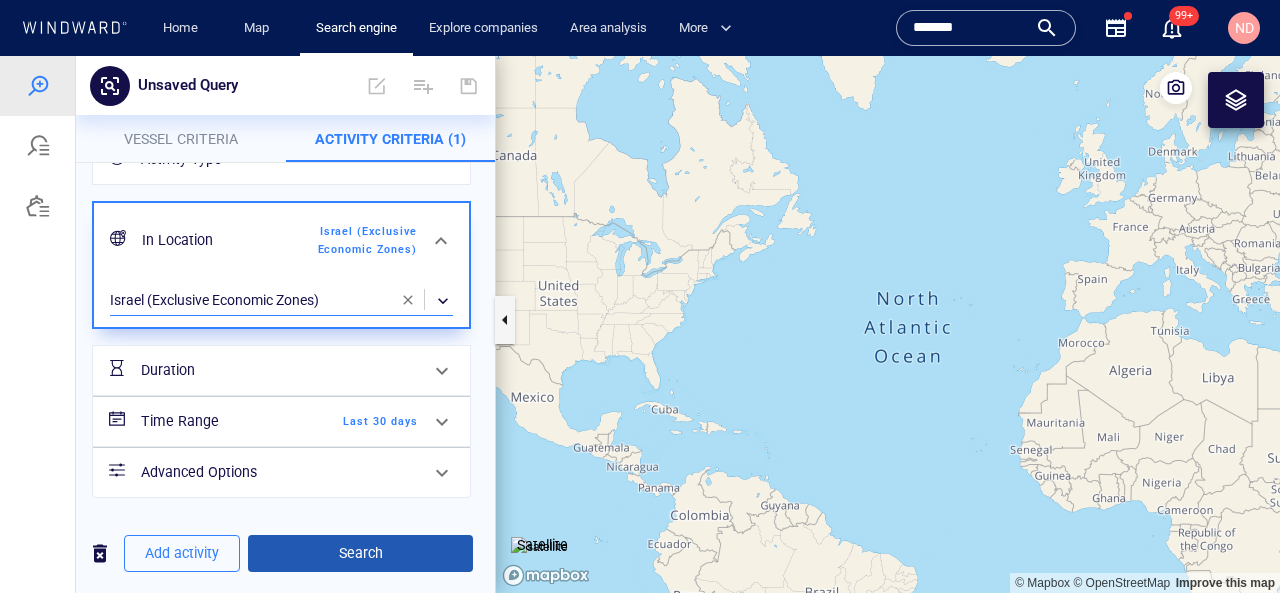 click on "Search" at bounding box center [360, 553] 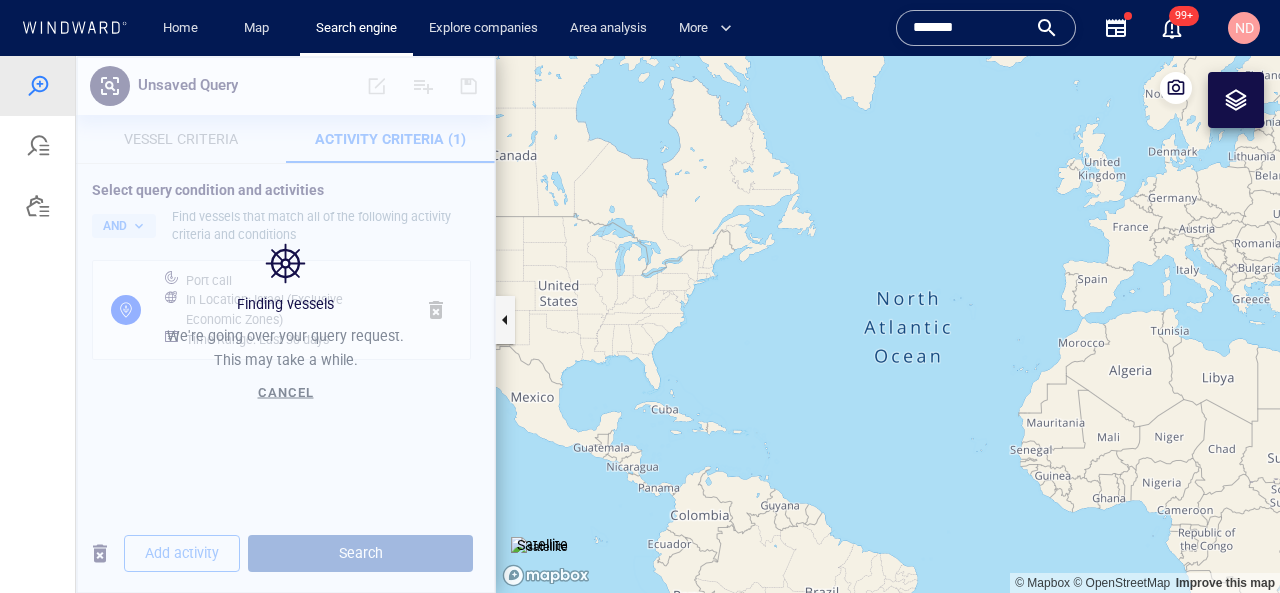 scroll, scrollTop: 0, scrollLeft: 0, axis: both 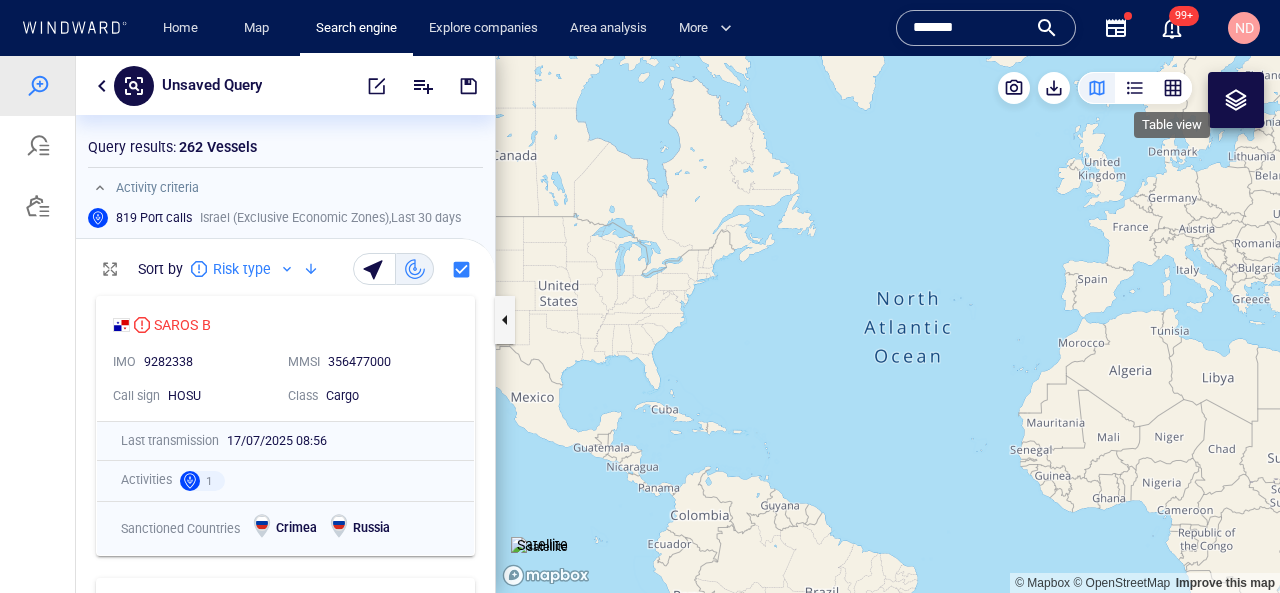 click at bounding box center [1173, 88] 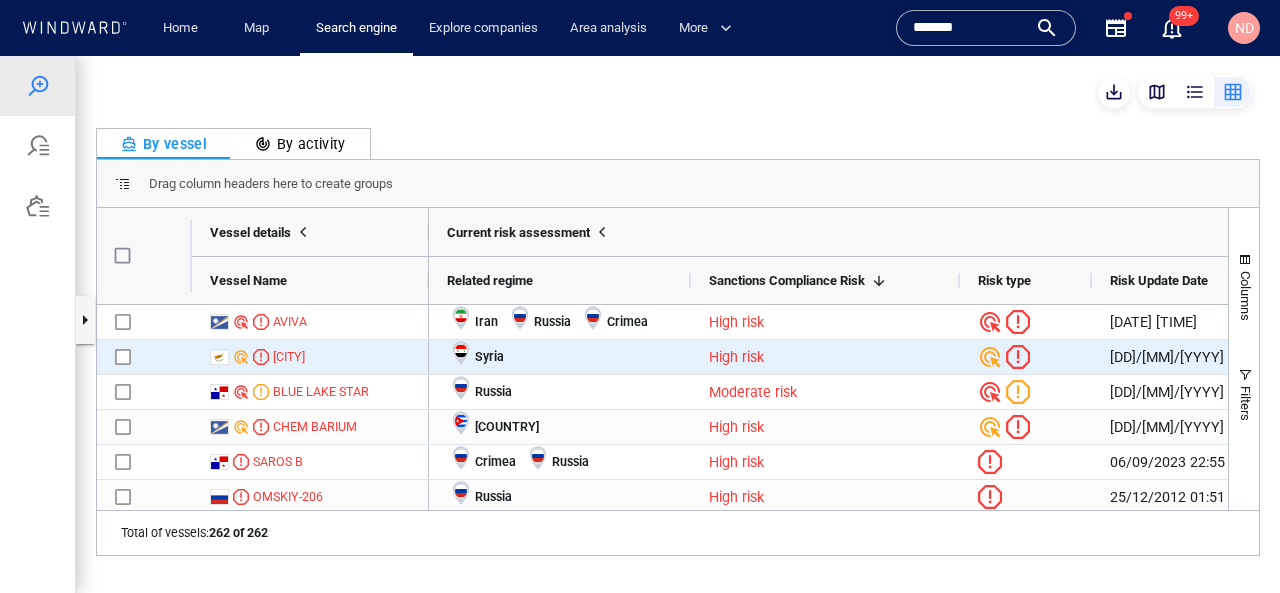 scroll, scrollTop: 0, scrollLeft: 65, axis: horizontal 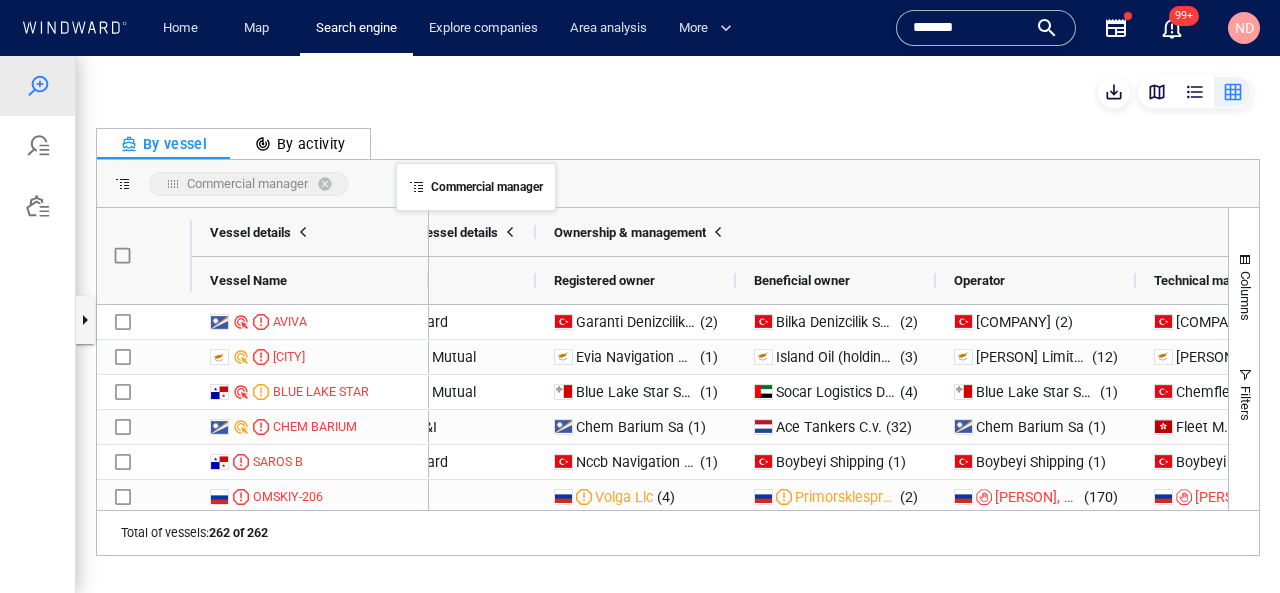 drag, startPoint x: 1036, startPoint y: 287, endPoint x: 408, endPoint y: 178, distance: 637.3892 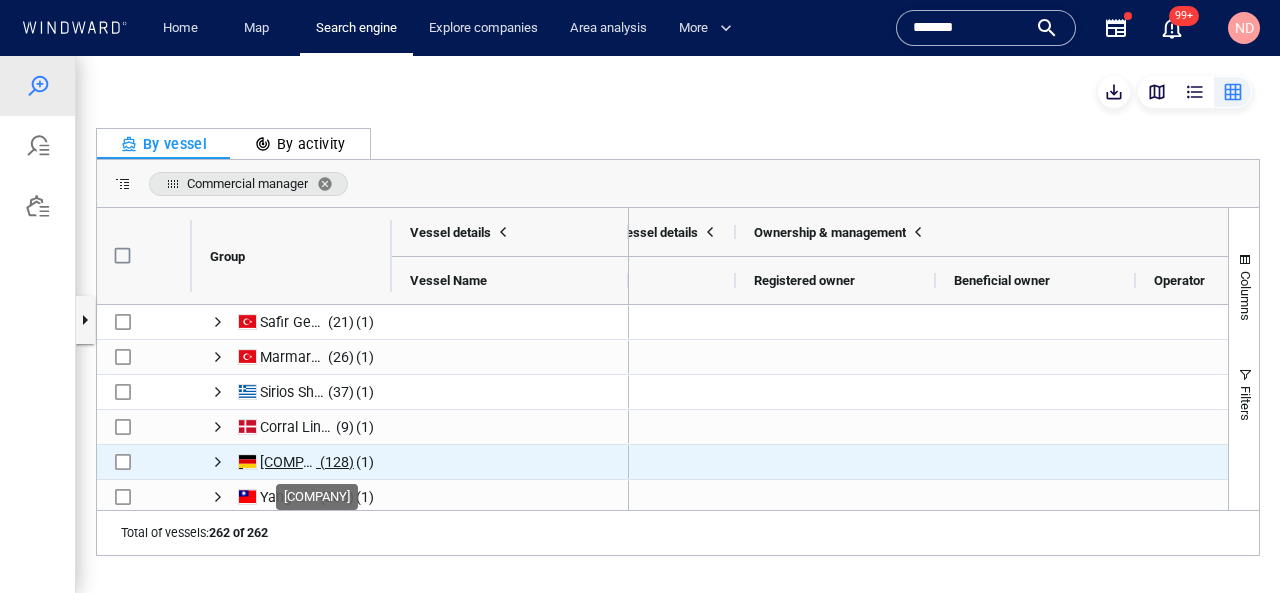 click on "[COMPANY]" at bounding box center [297, 462] 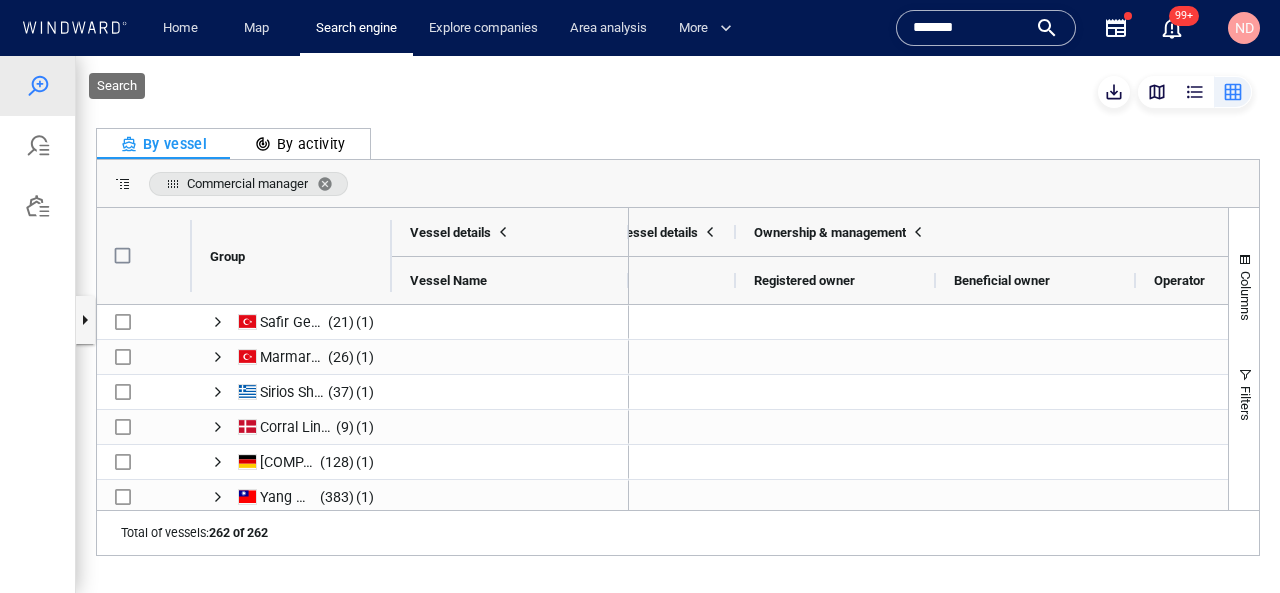 click at bounding box center [37, 86] 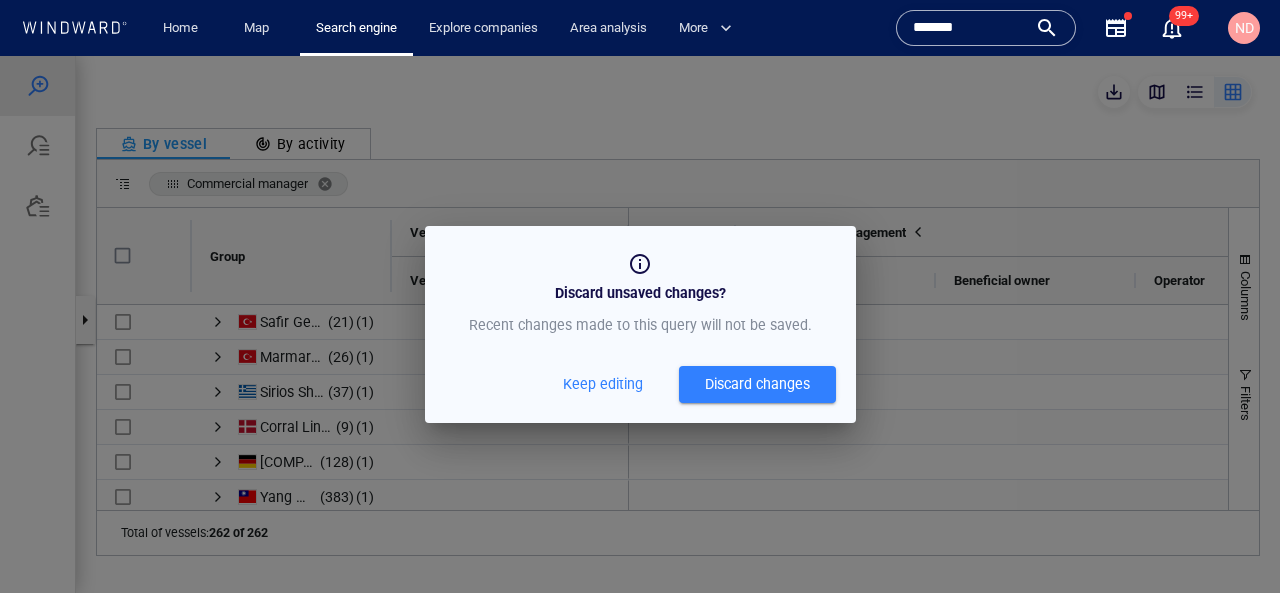 click on "Discard changes" at bounding box center (757, 384) 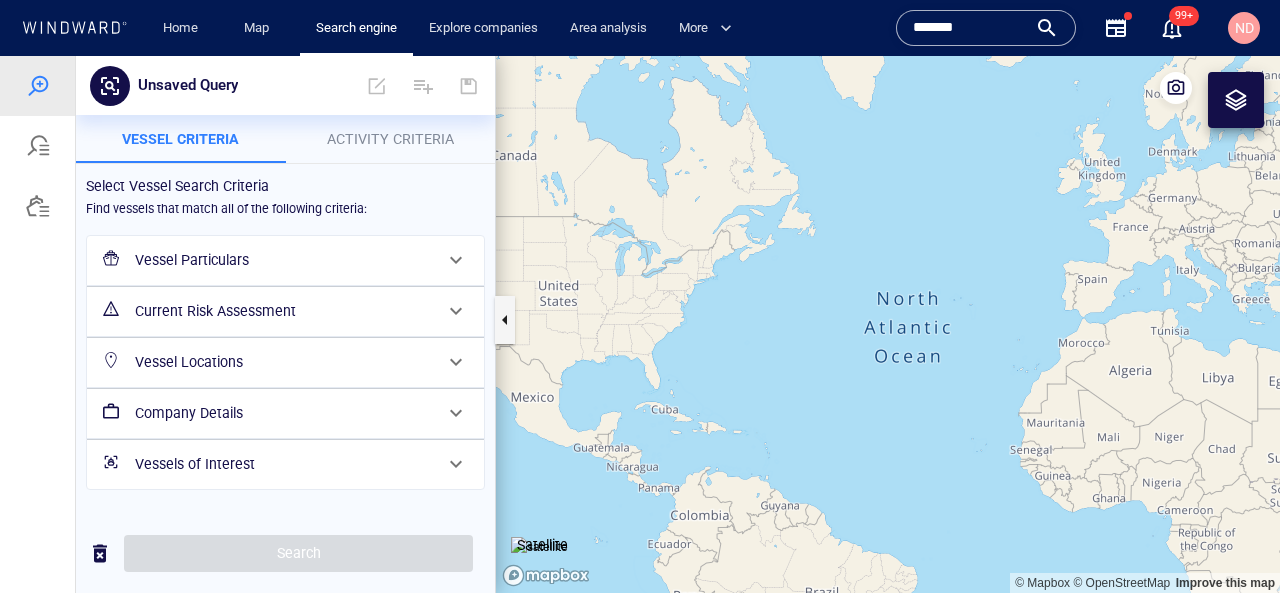 click on "Activity Criteria" at bounding box center (391, 139) 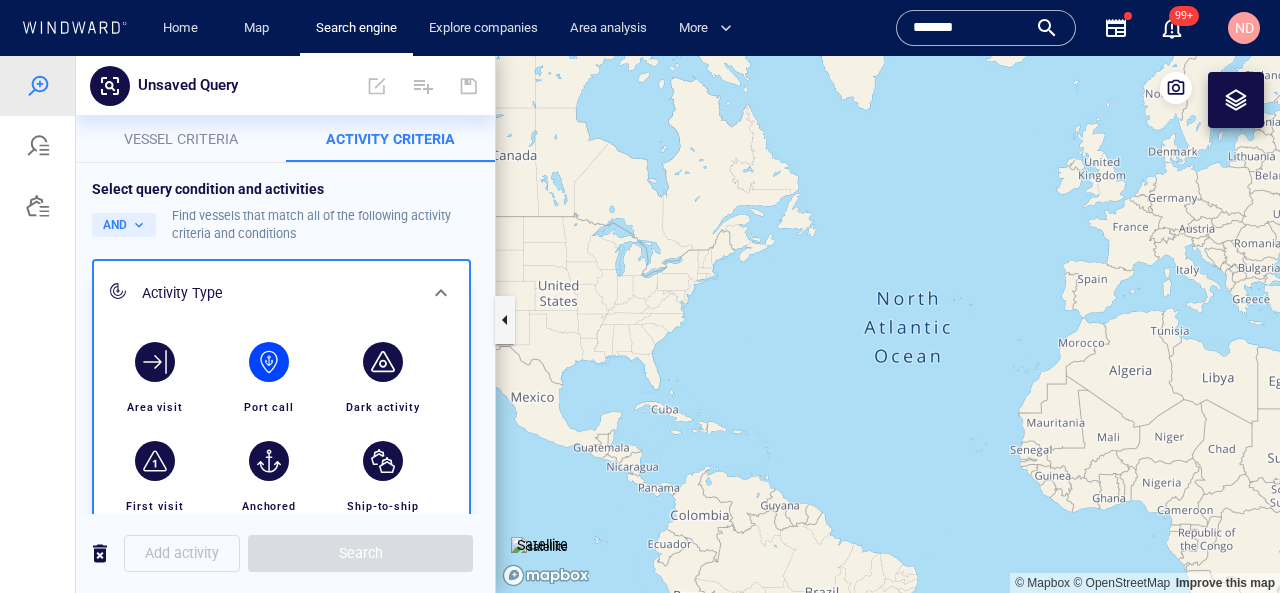 click at bounding box center [269, 362] 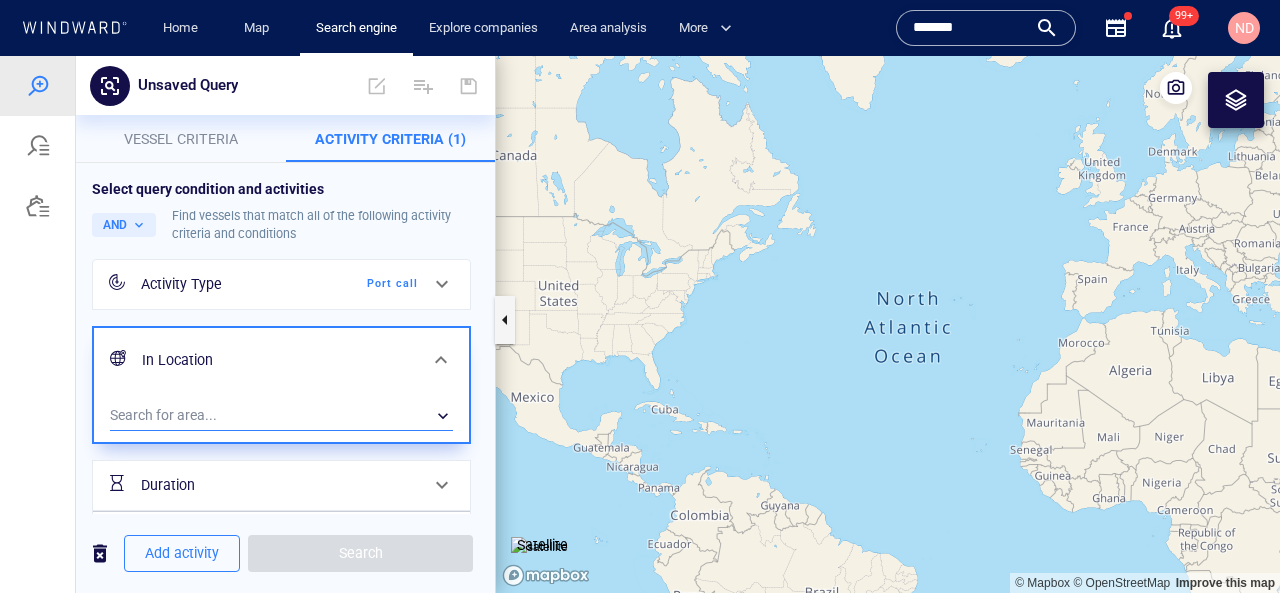 click on "​" at bounding box center [281, 416] 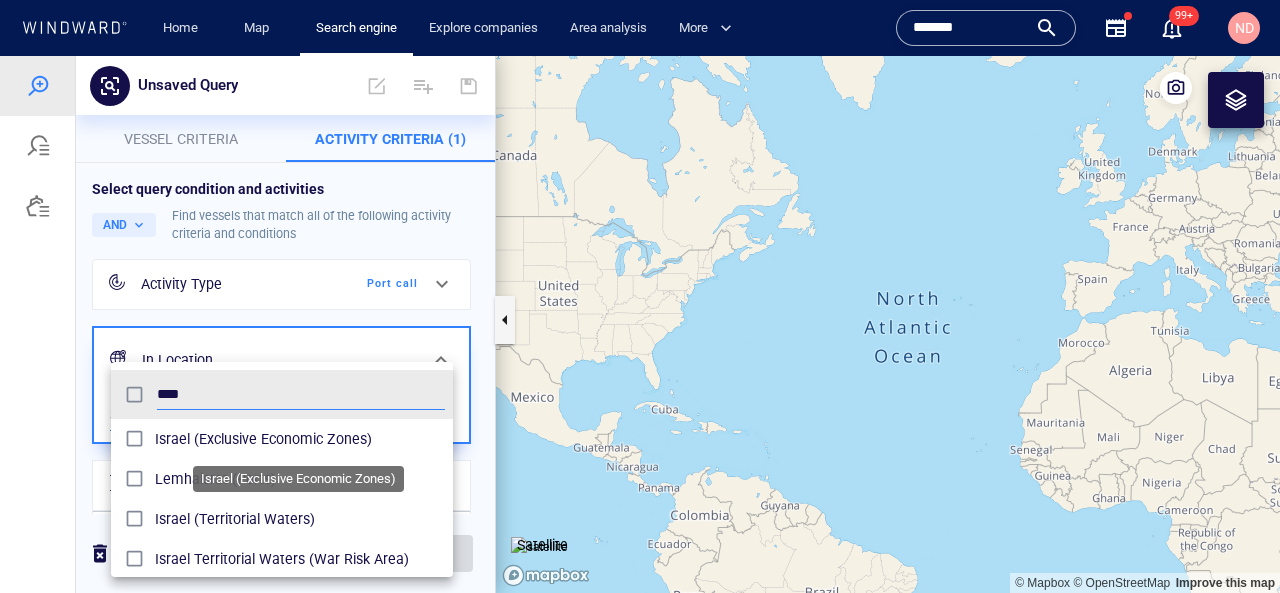 type on "****" 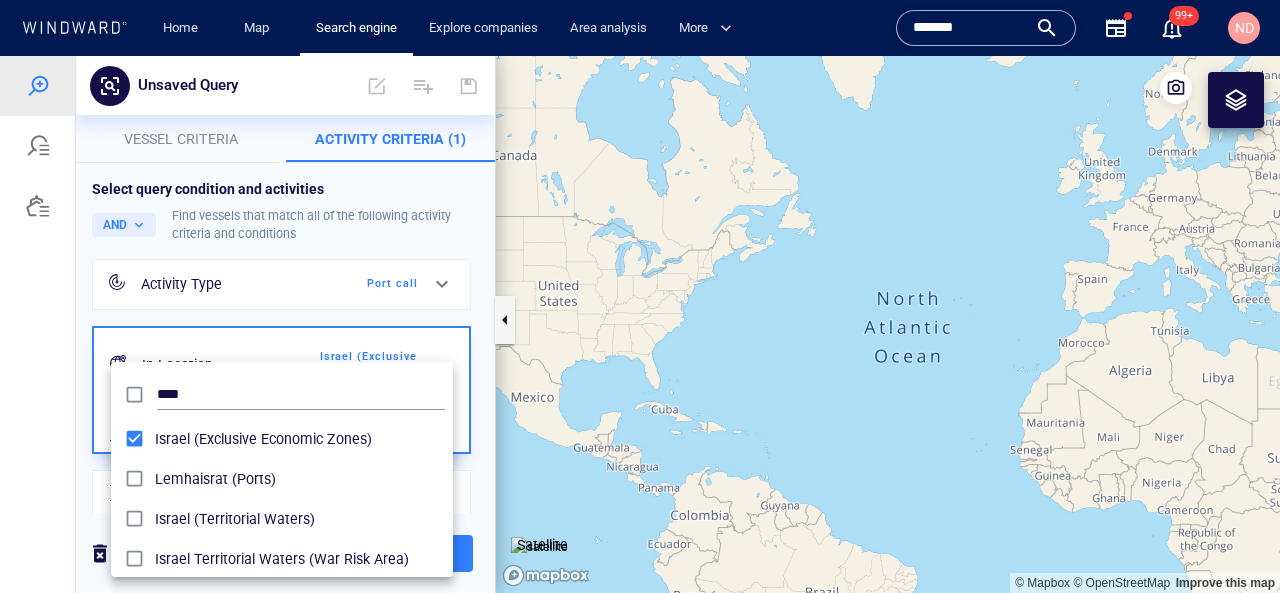 click at bounding box center [640, 324] 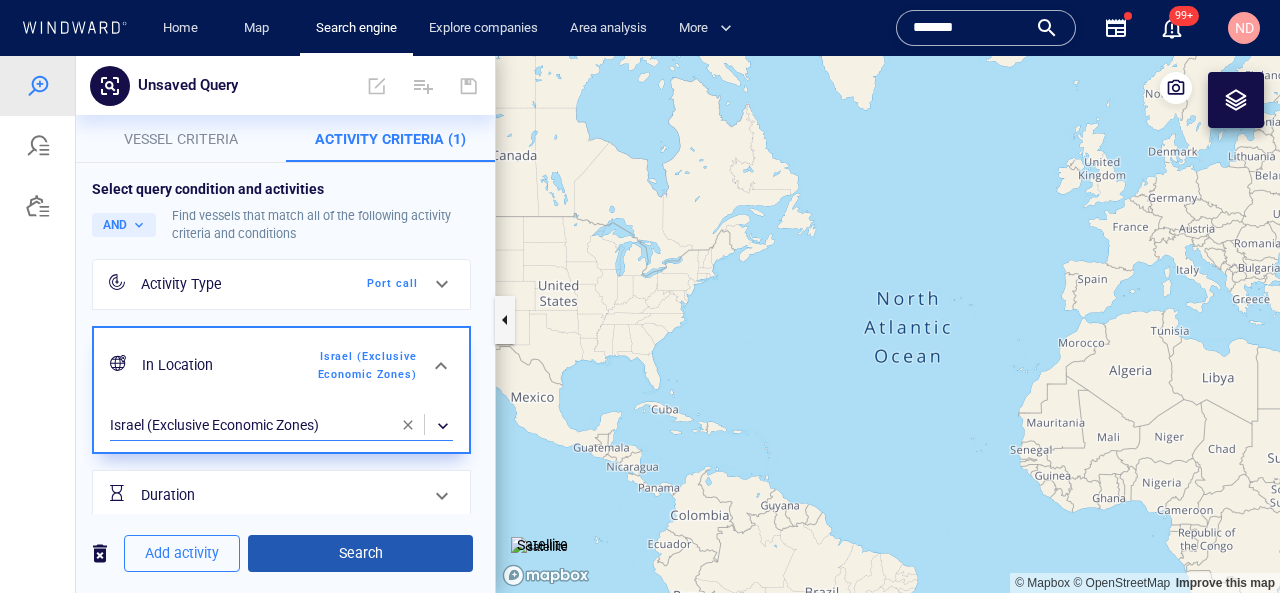 click on "Search" at bounding box center (360, 553) 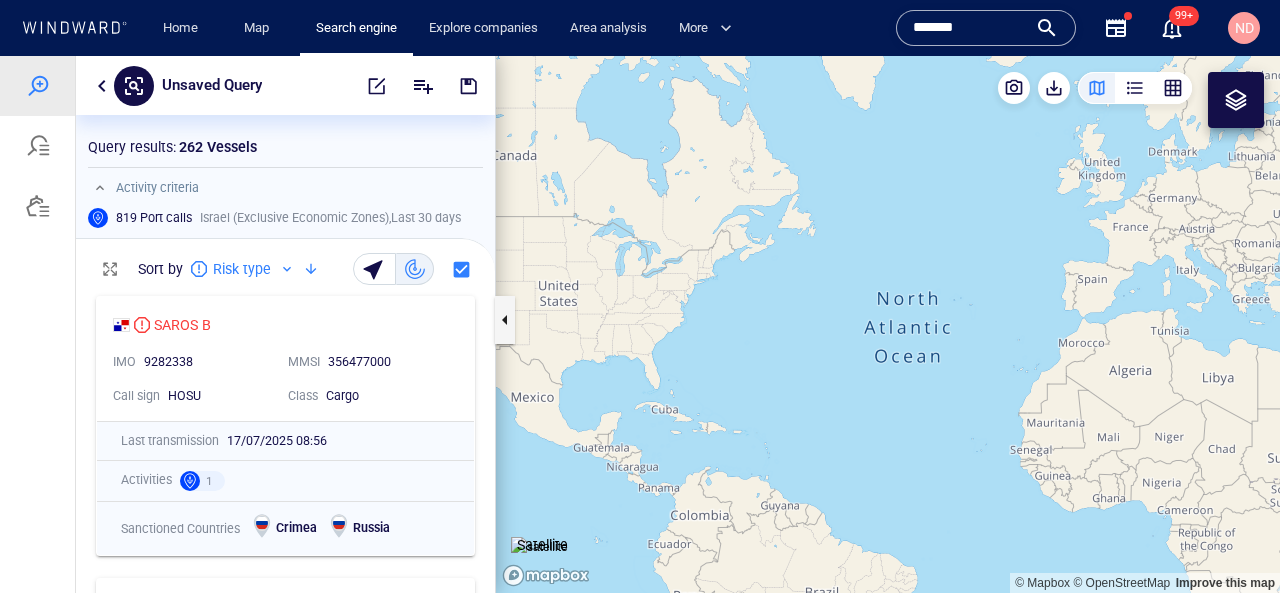 click on "Unsaved Query" at bounding box center [212, 86] 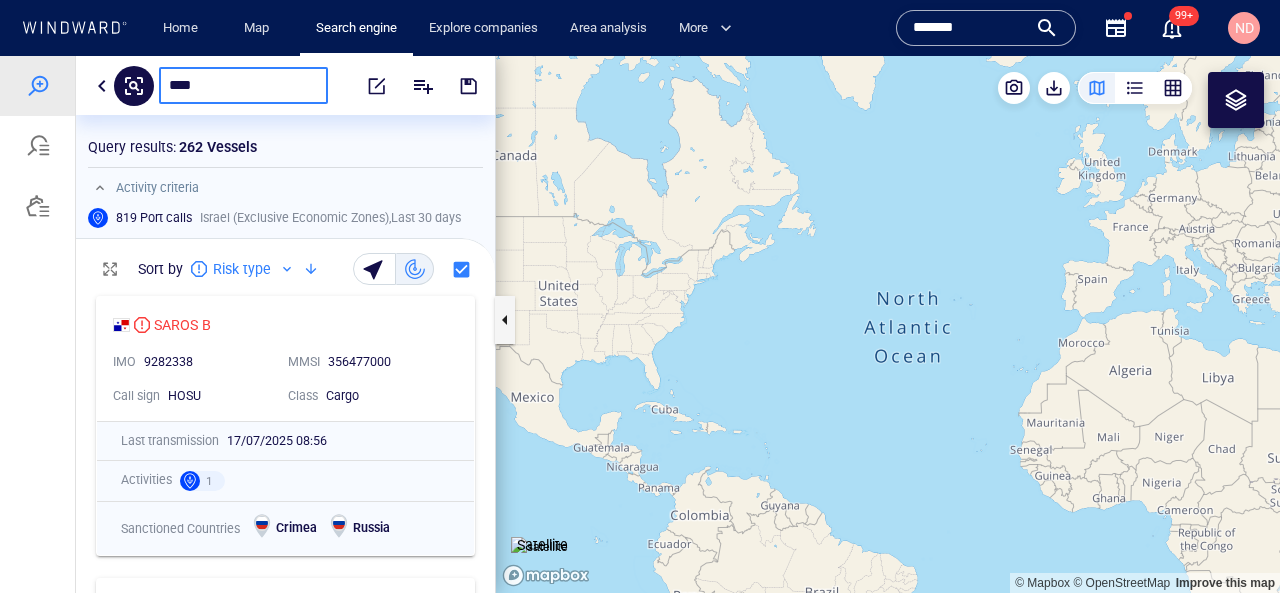 type on "*****" 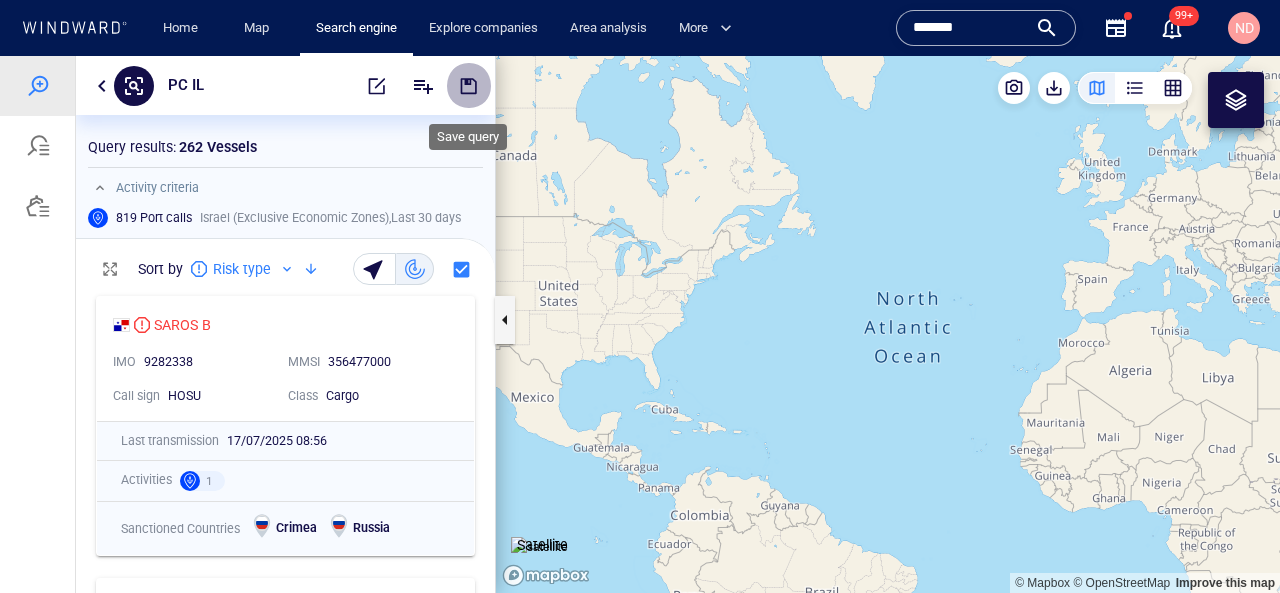 click at bounding box center [469, 86] 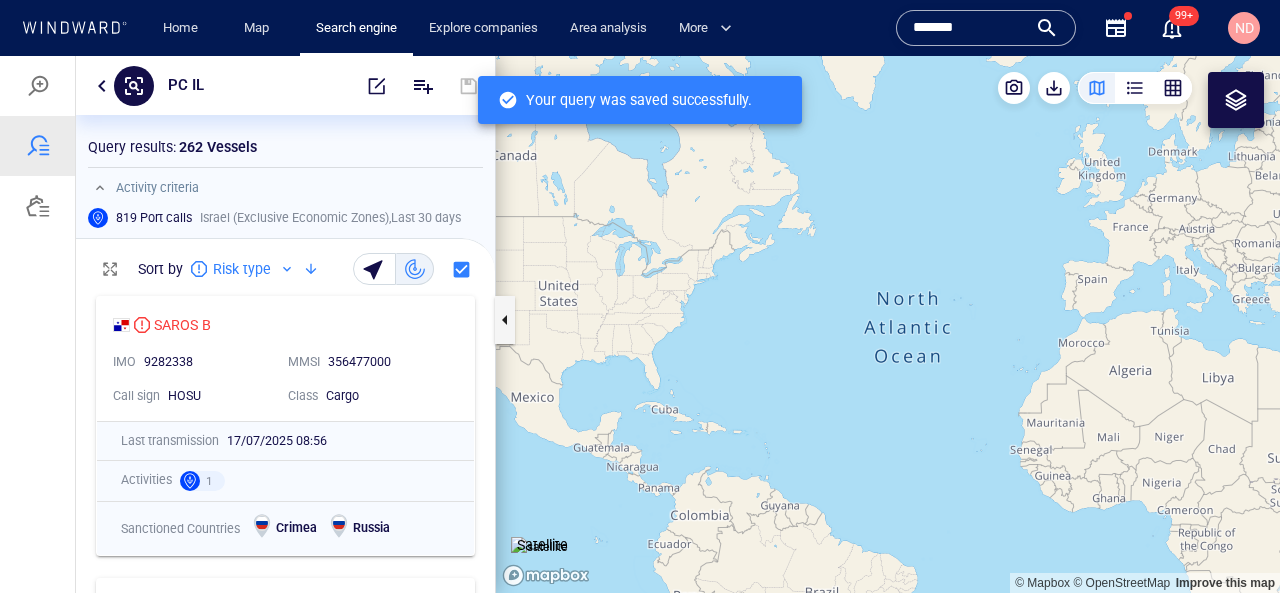 scroll, scrollTop: 1, scrollLeft: 1, axis: both 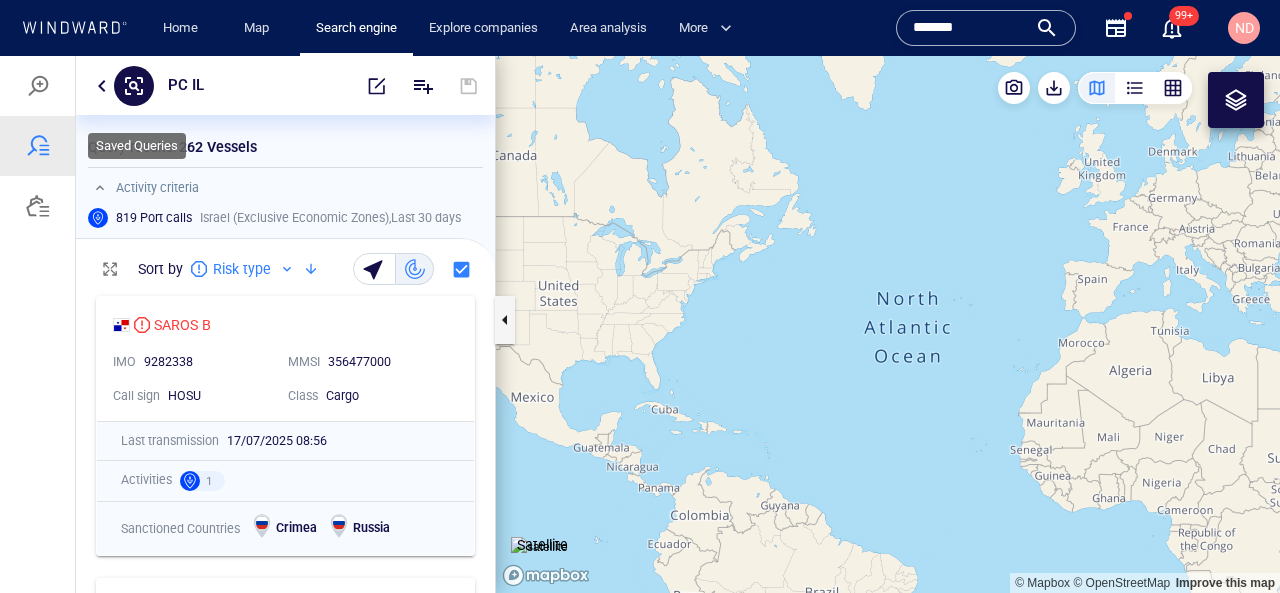 click at bounding box center (38, 146) 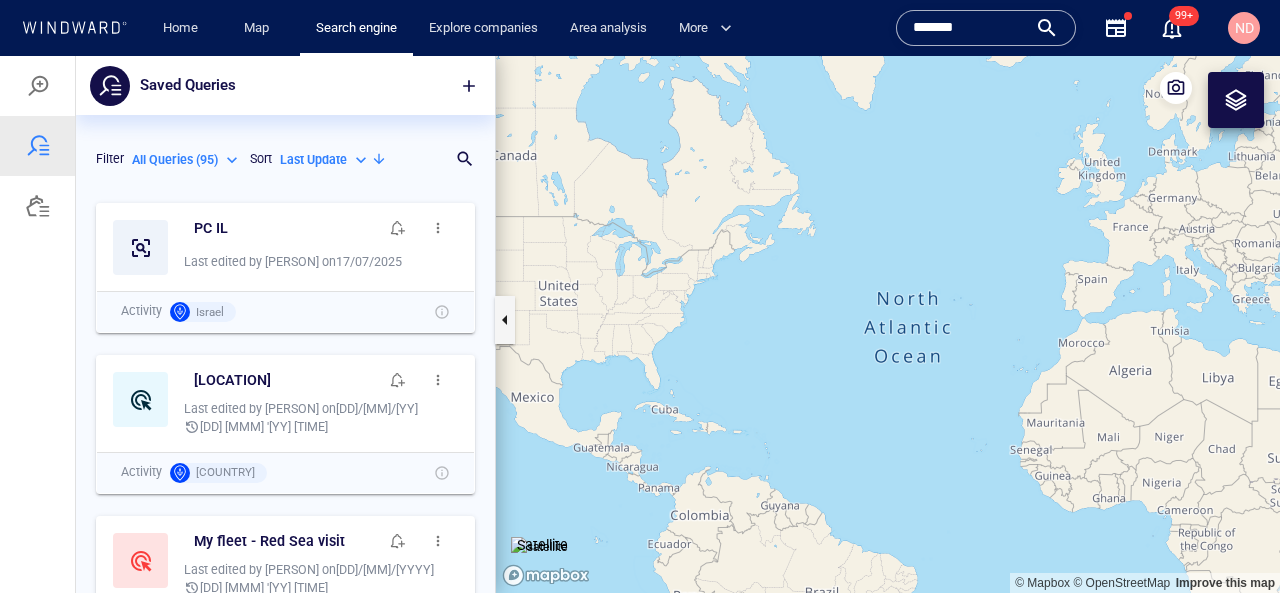 scroll, scrollTop: 1, scrollLeft: 1, axis: both 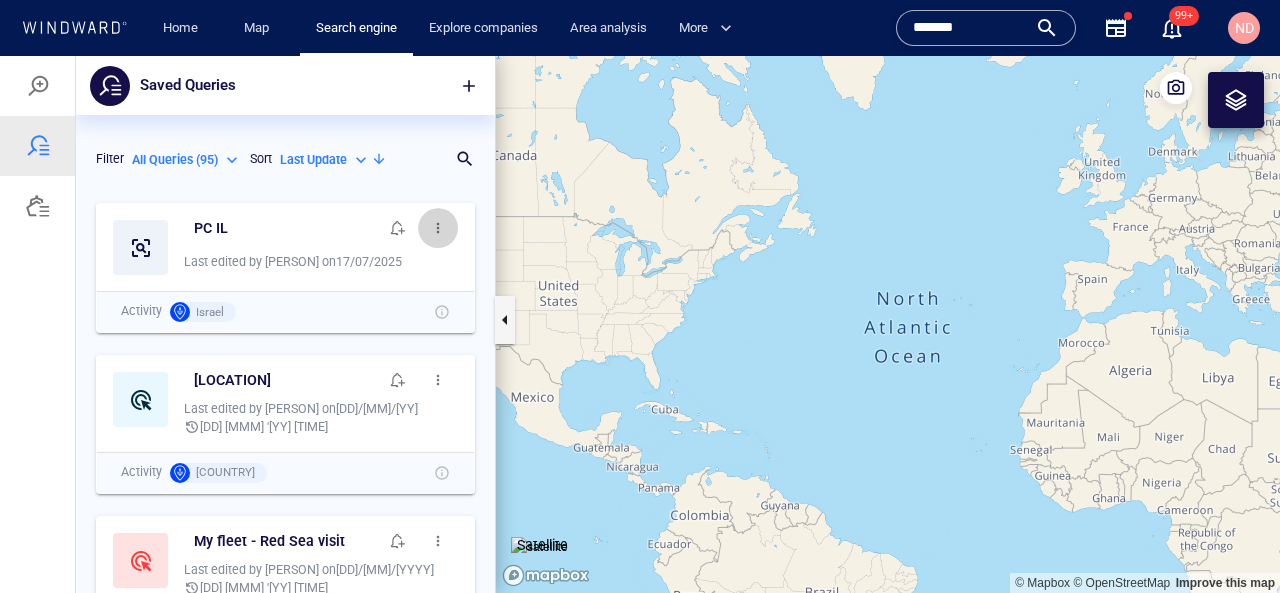 click at bounding box center [438, 228] 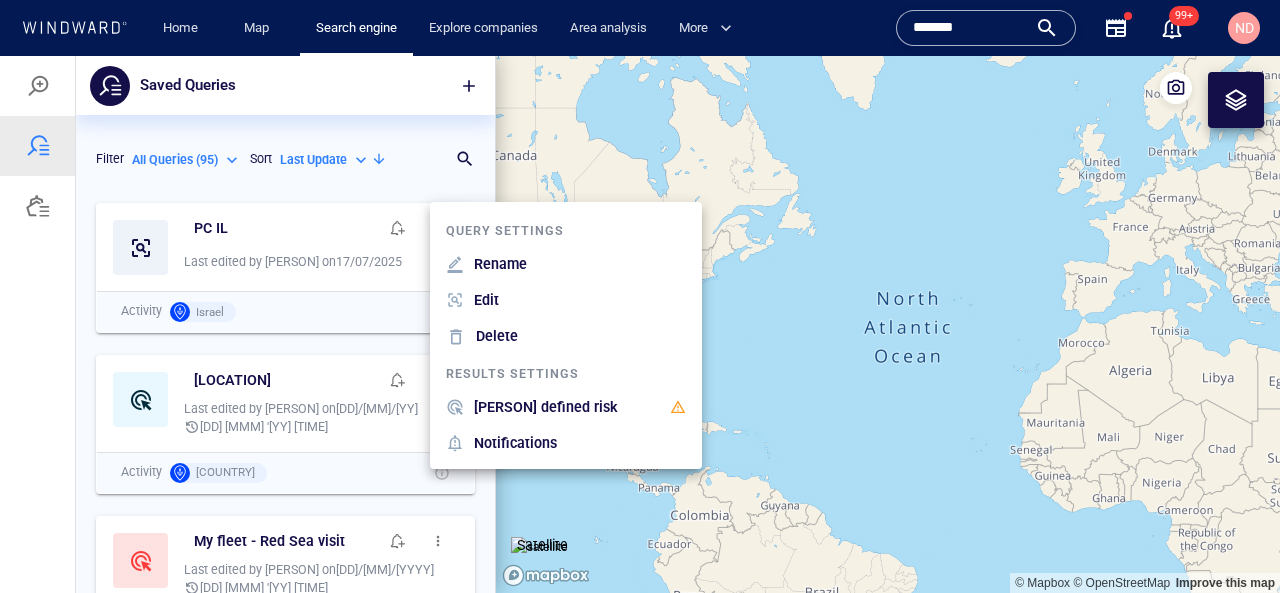 click at bounding box center [640, 324] 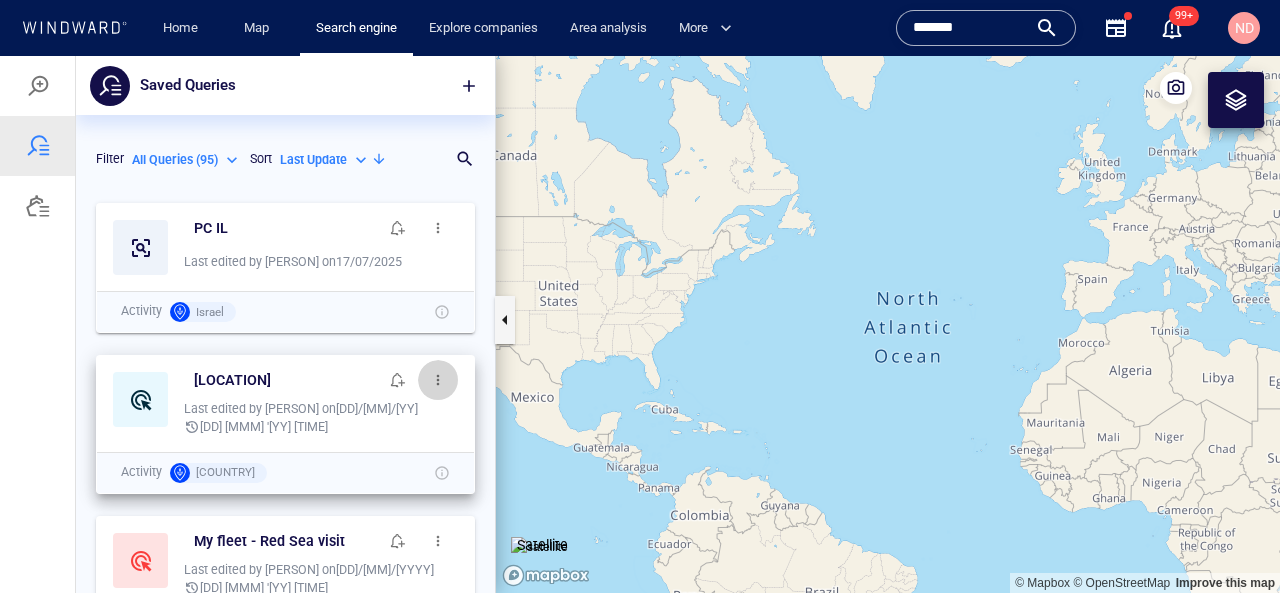 click at bounding box center (438, 380) 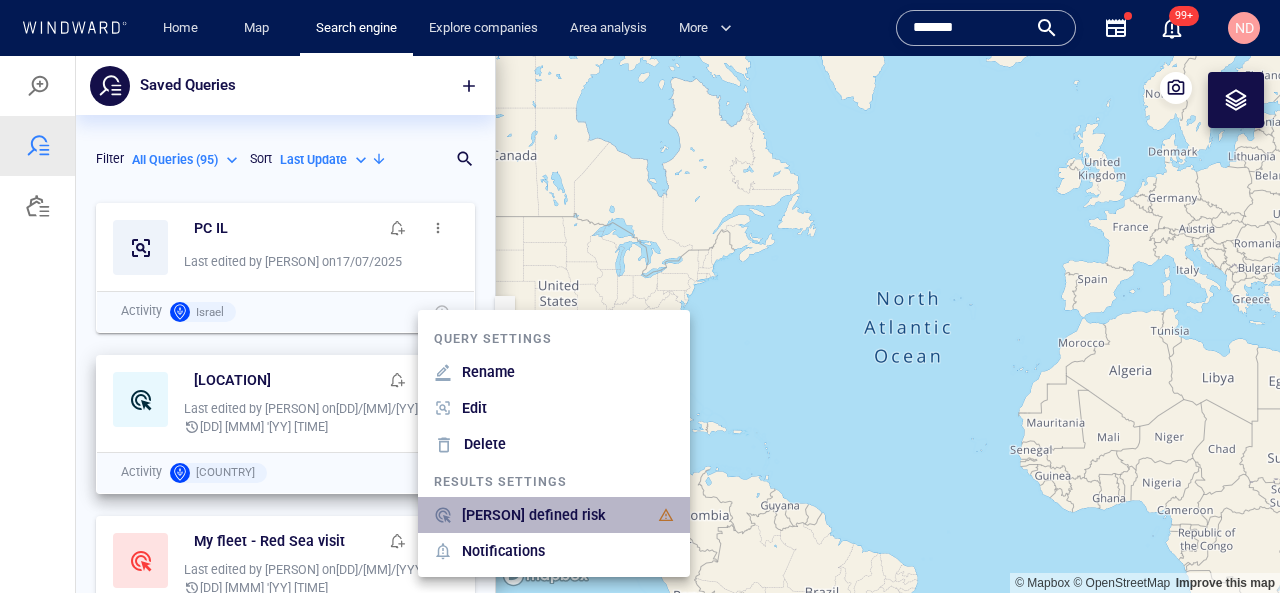 click on "[PERSON] defined risk" at bounding box center [534, 515] 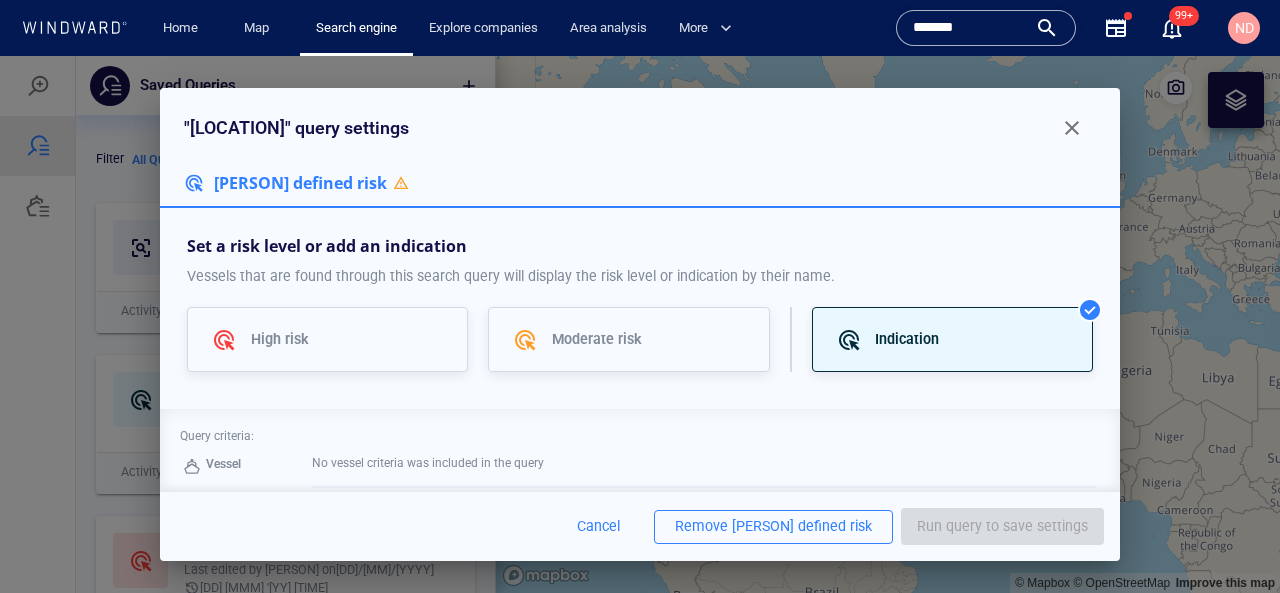 click on "Remove" at bounding box center (701, 526) 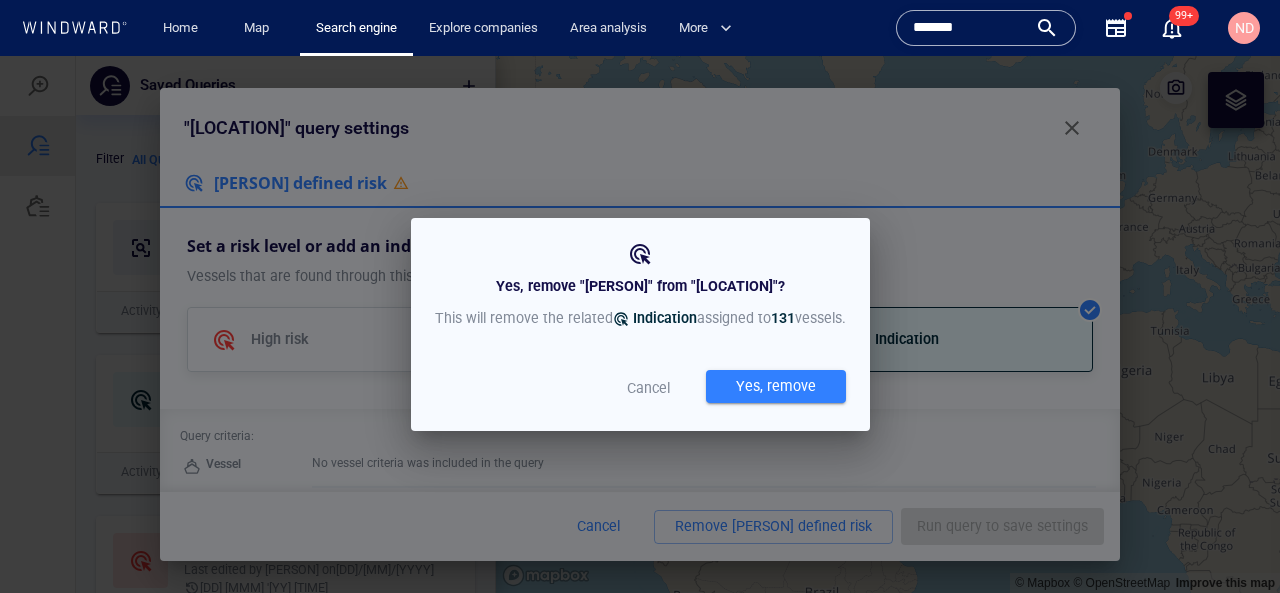 click on "Yes, remove" at bounding box center [776, 386] 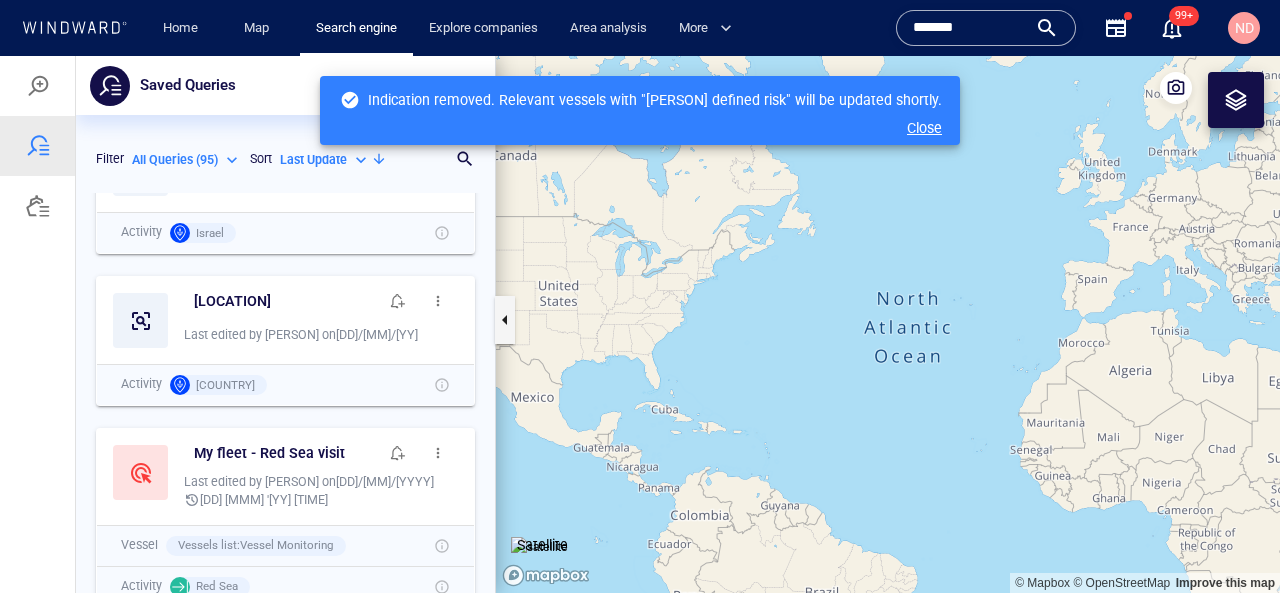 scroll, scrollTop: 81, scrollLeft: 0, axis: vertical 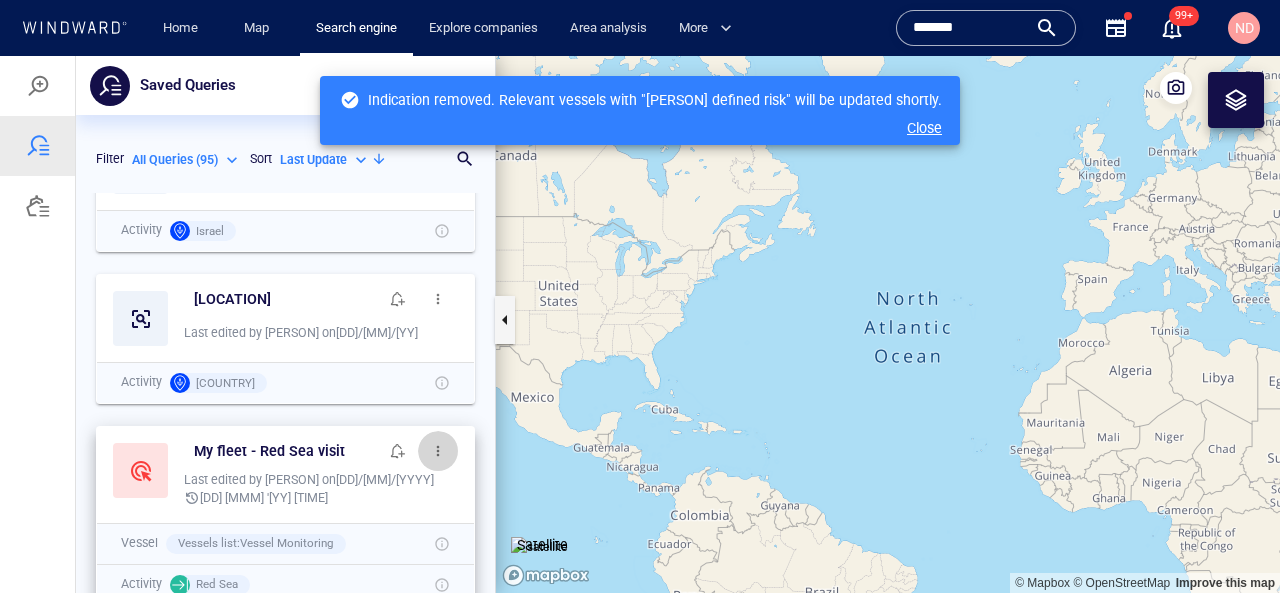 click at bounding box center (438, 451) 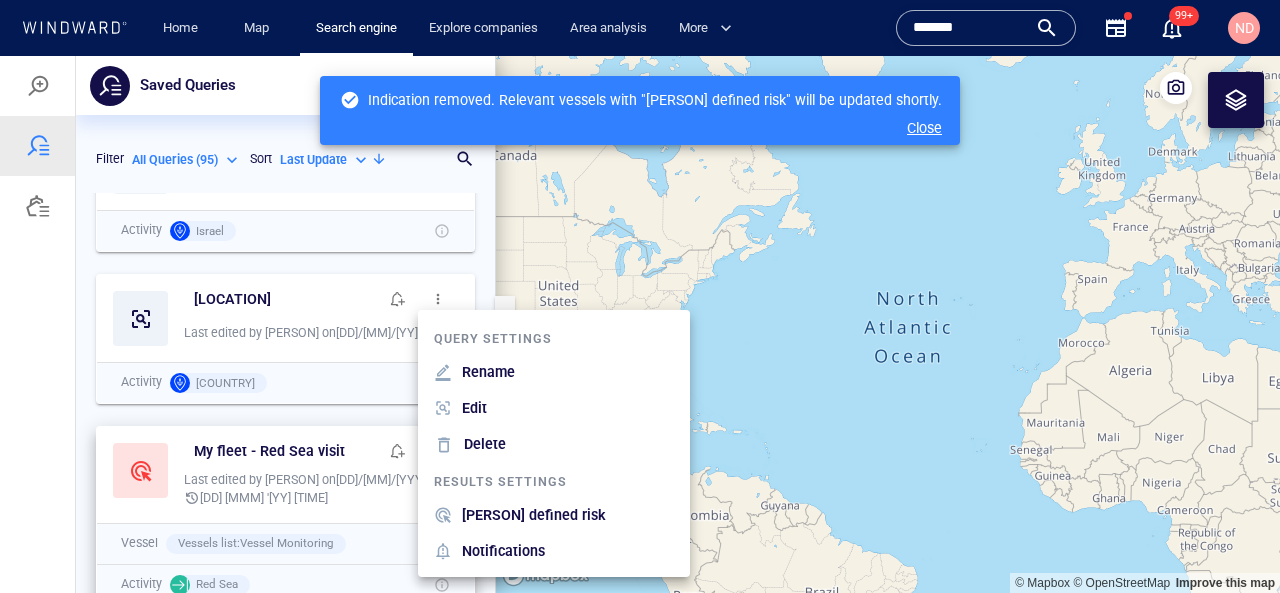 click on "[PERSON] defined risk" at bounding box center (534, 515) 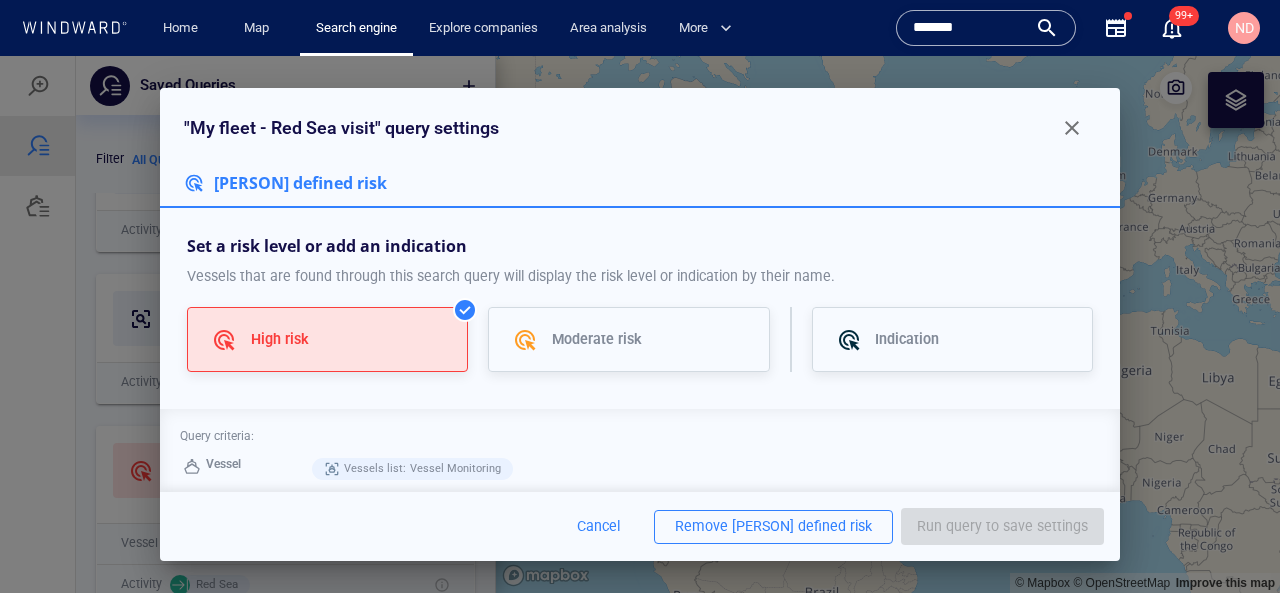 click on "[PERSON] defined risk" at bounding box center [802, 526] 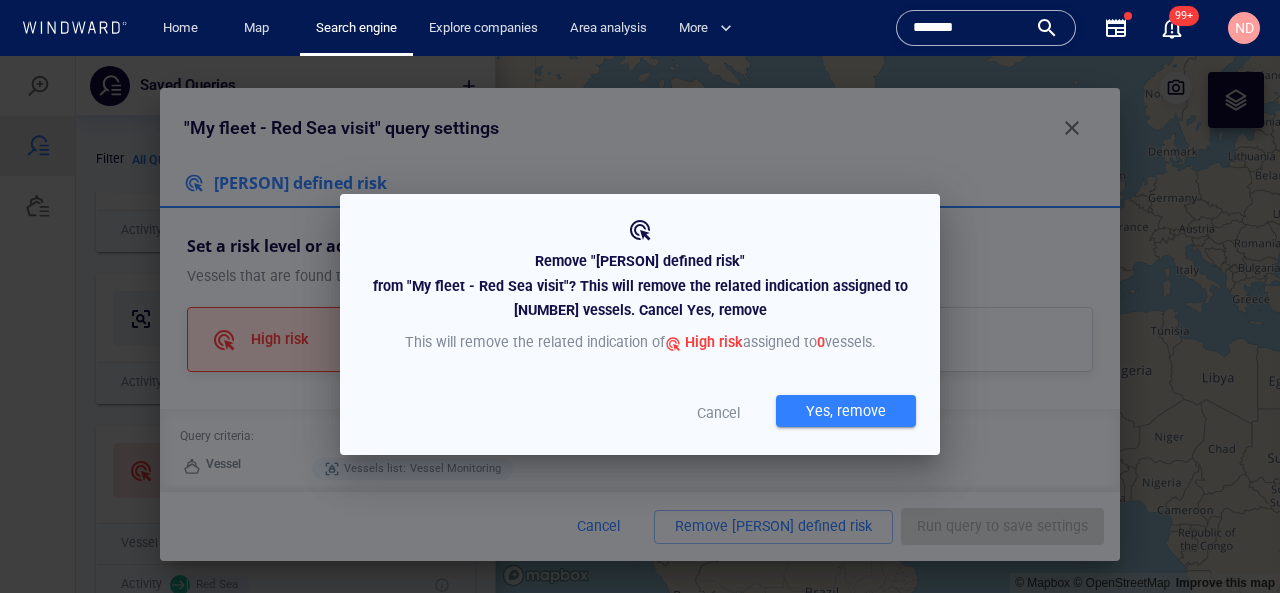 click on "Yes, remove" at bounding box center (846, 411) 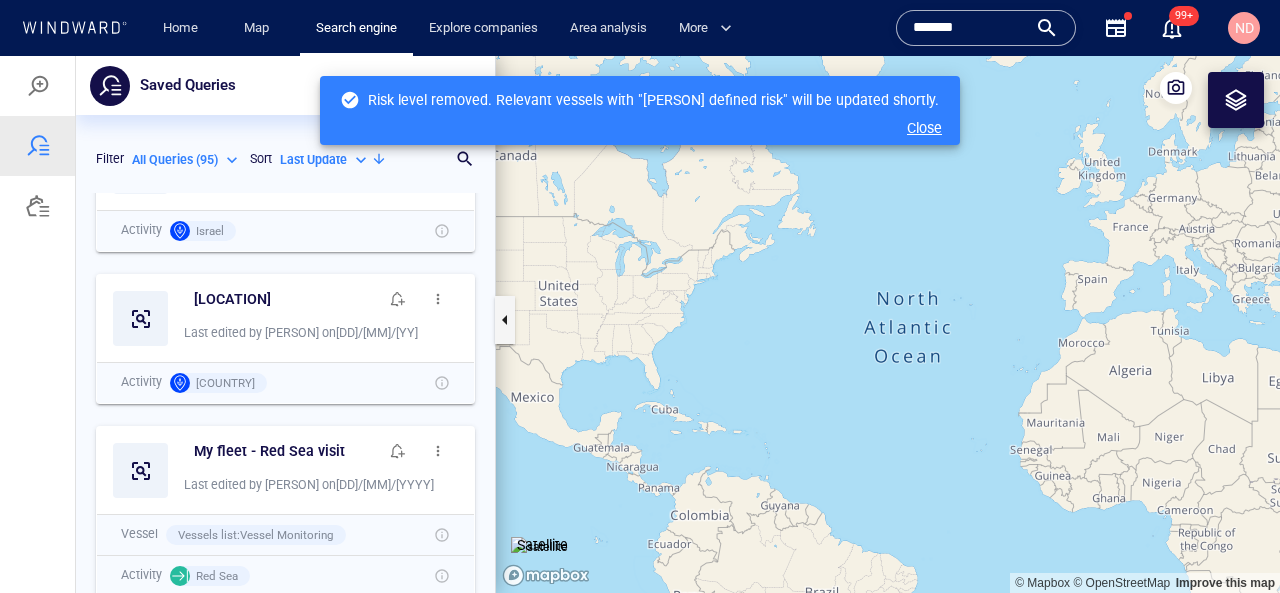scroll, scrollTop: 0, scrollLeft: 0, axis: both 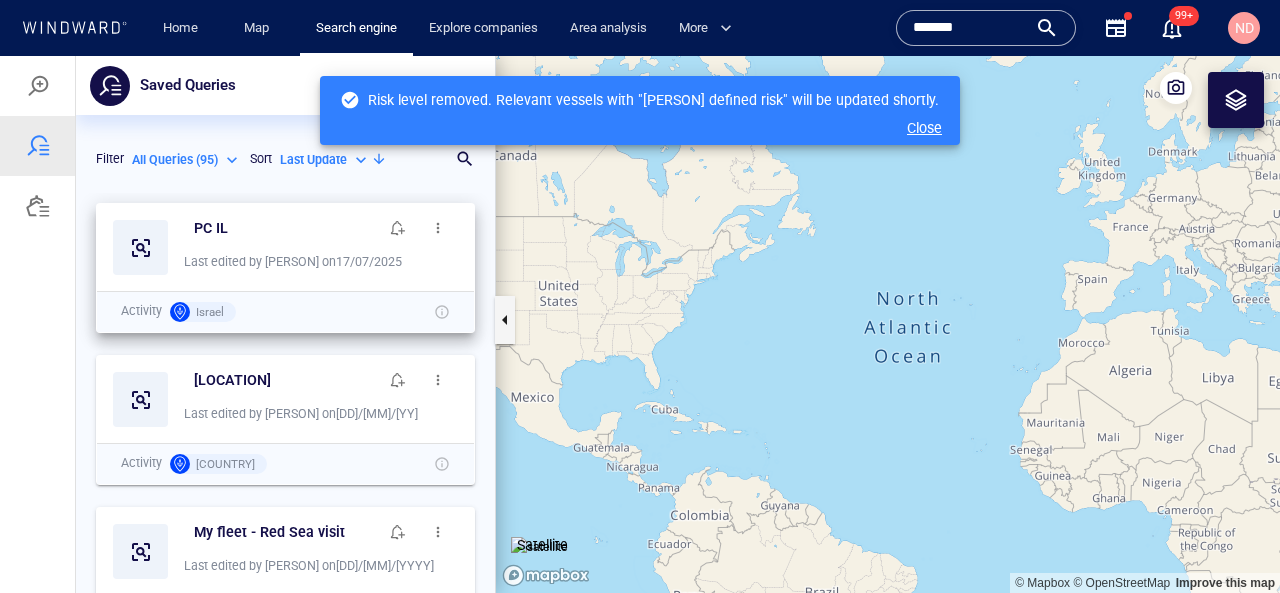 click at bounding box center [438, 228] 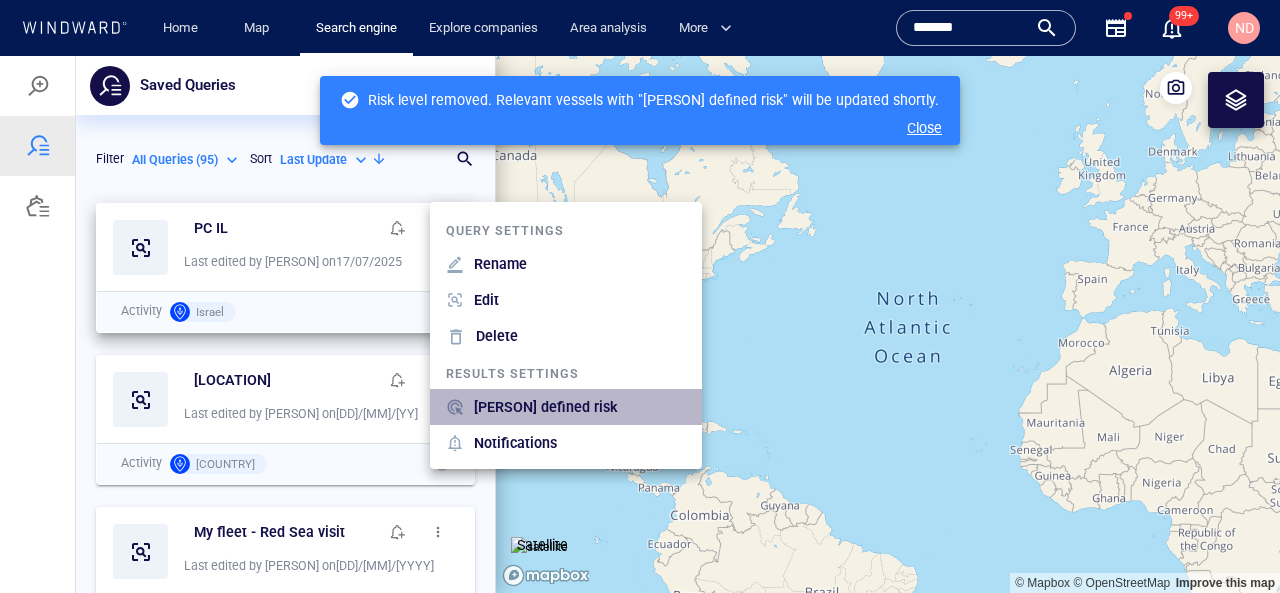 click on "[PERSON] defined risk" at bounding box center [546, 407] 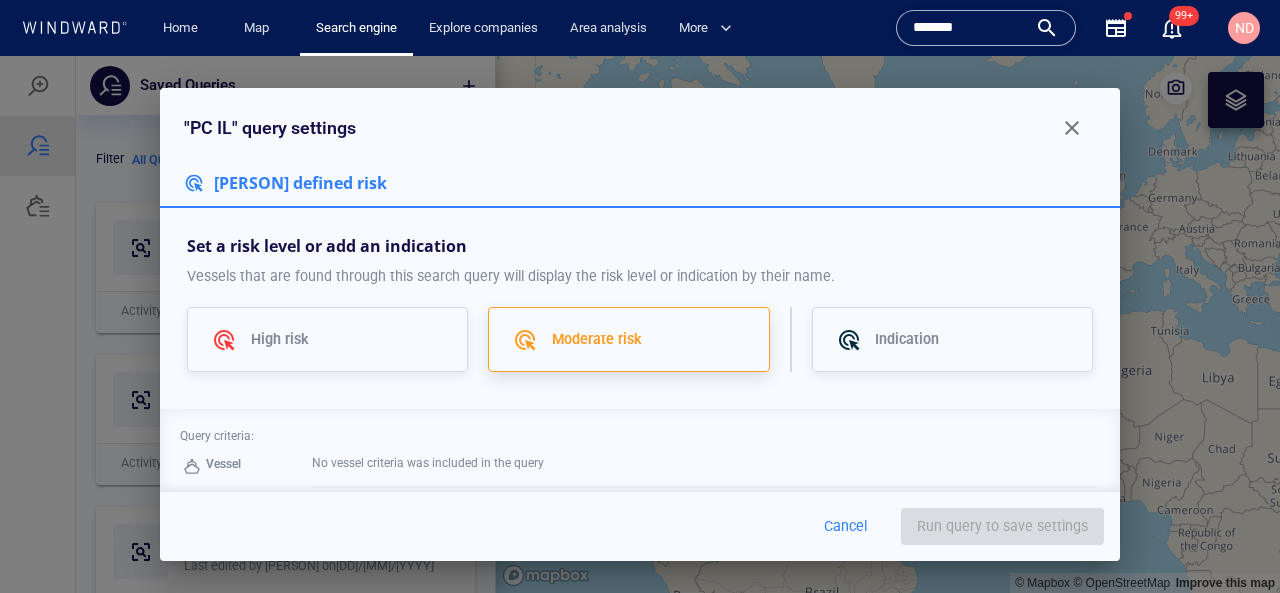 click on "Moderate risk" at bounding box center [597, 339] 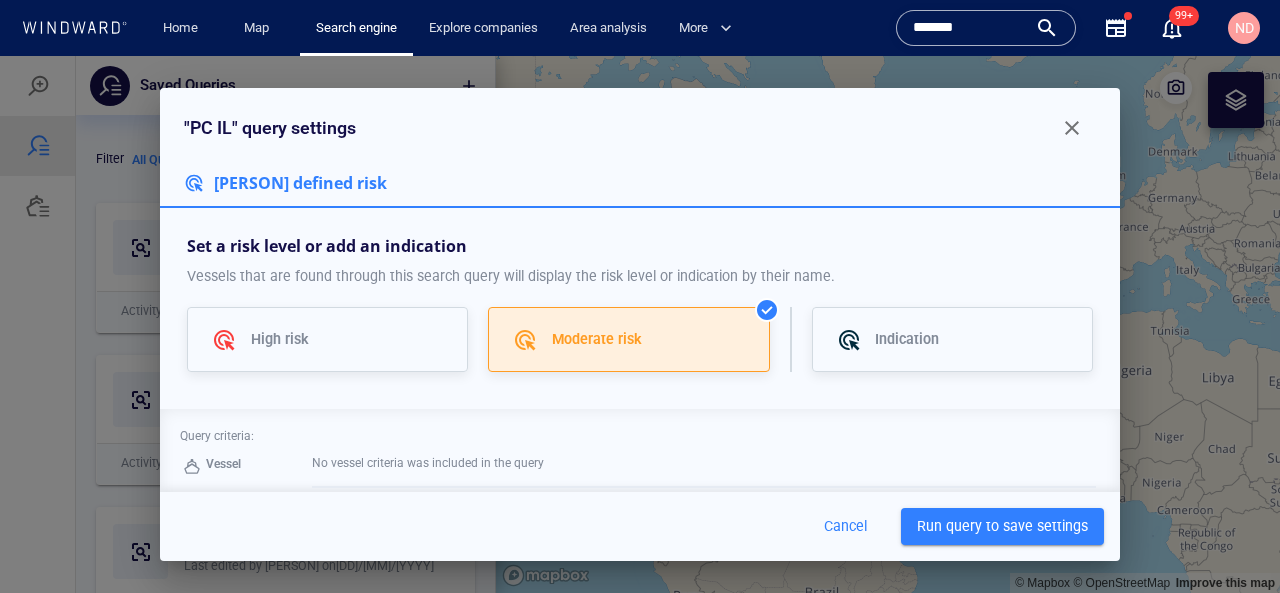 click on "Run query to save settings" at bounding box center [1002, 526] 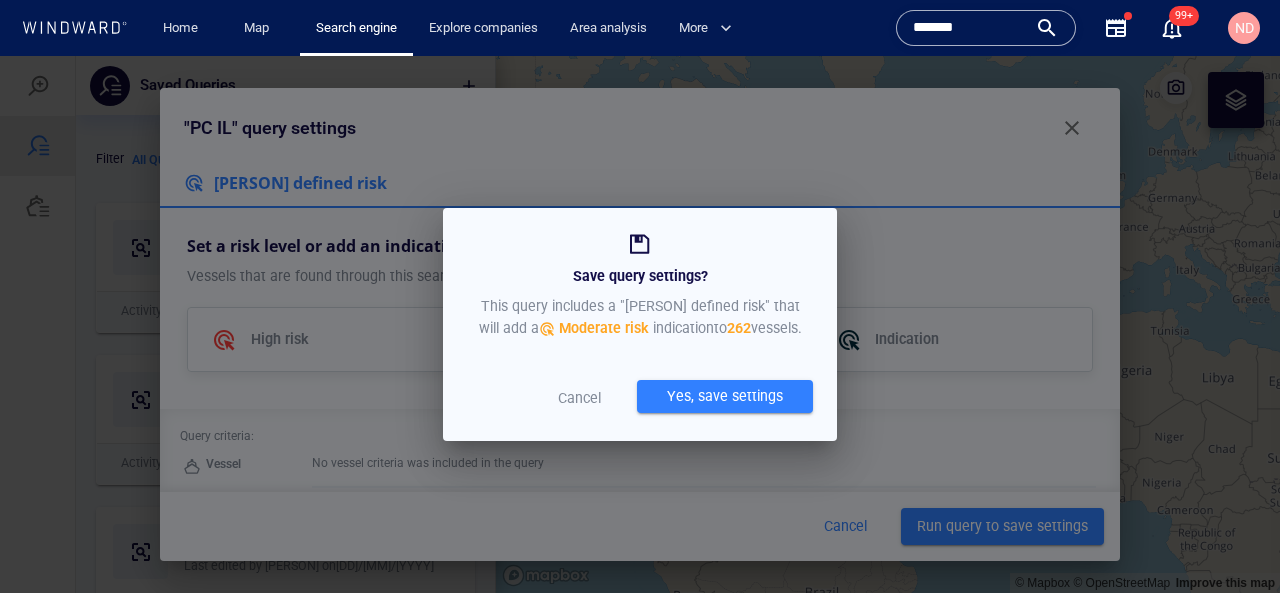 click on "Yes, save settings" at bounding box center [725, 396] 